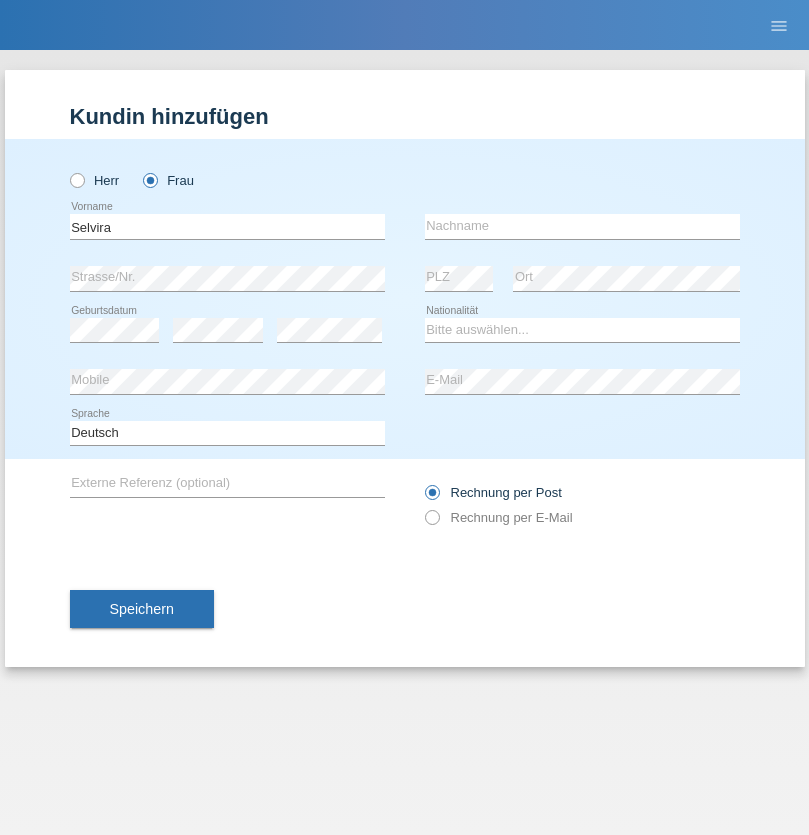scroll, scrollTop: 0, scrollLeft: 0, axis: both 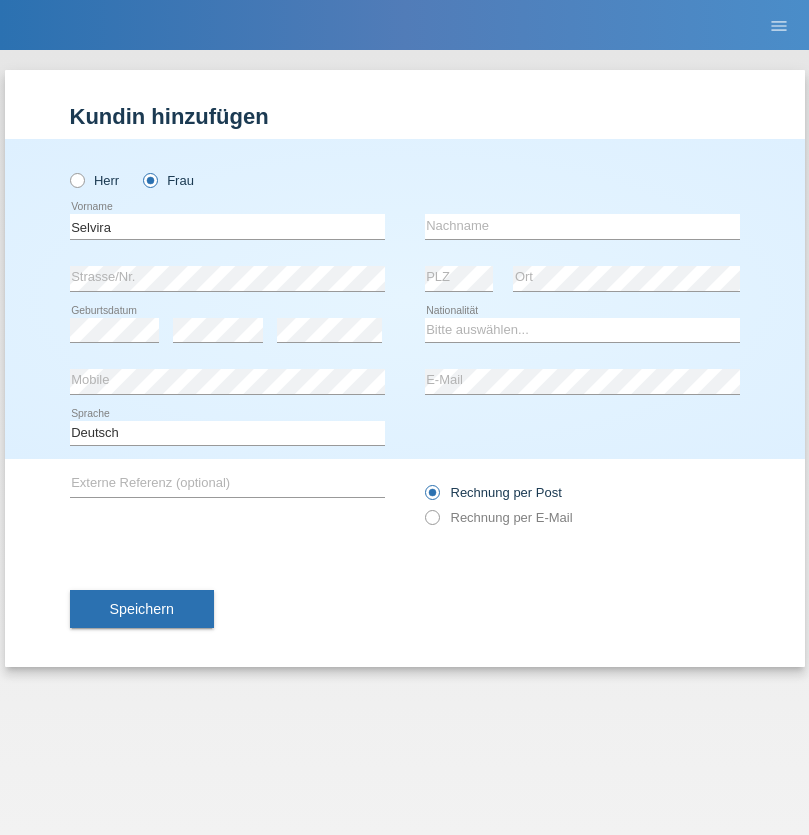 type on "Selvira" 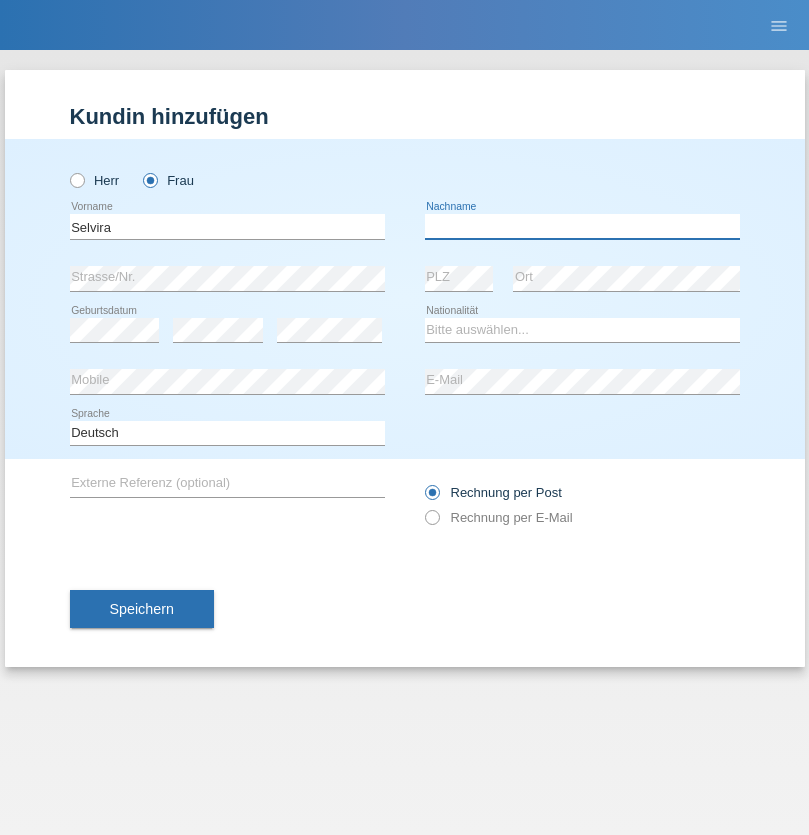 click at bounding box center (582, 226) 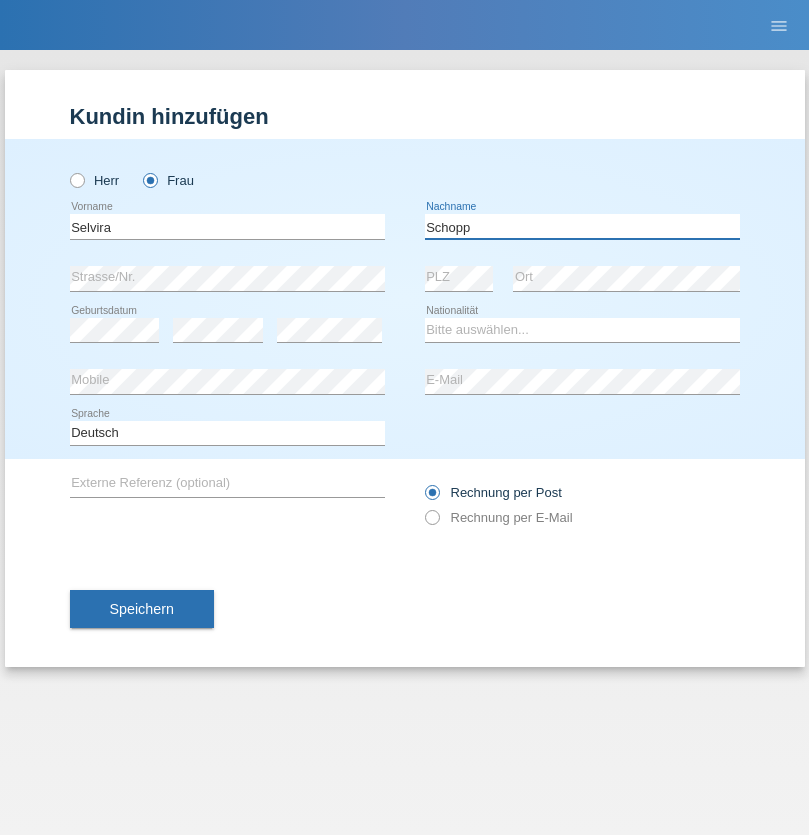 type on "Schopp" 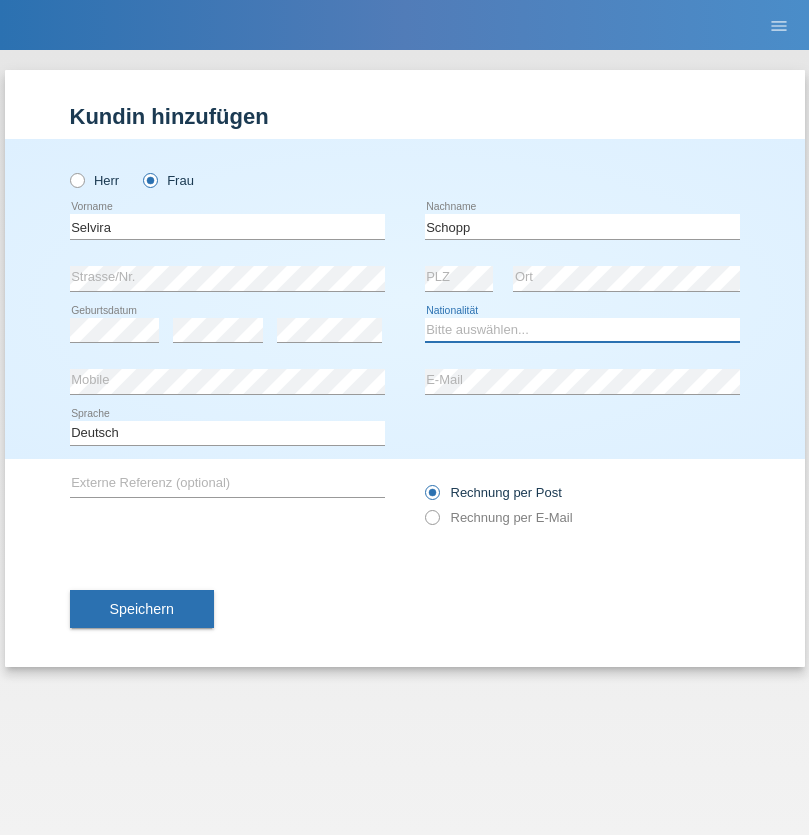 select on "CH" 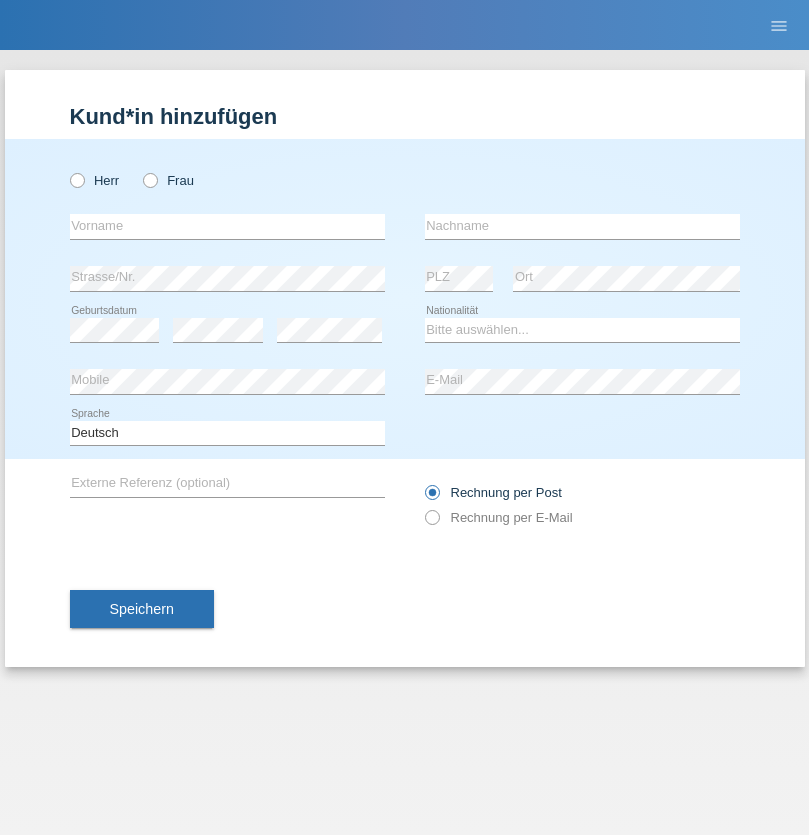 scroll, scrollTop: 0, scrollLeft: 0, axis: both 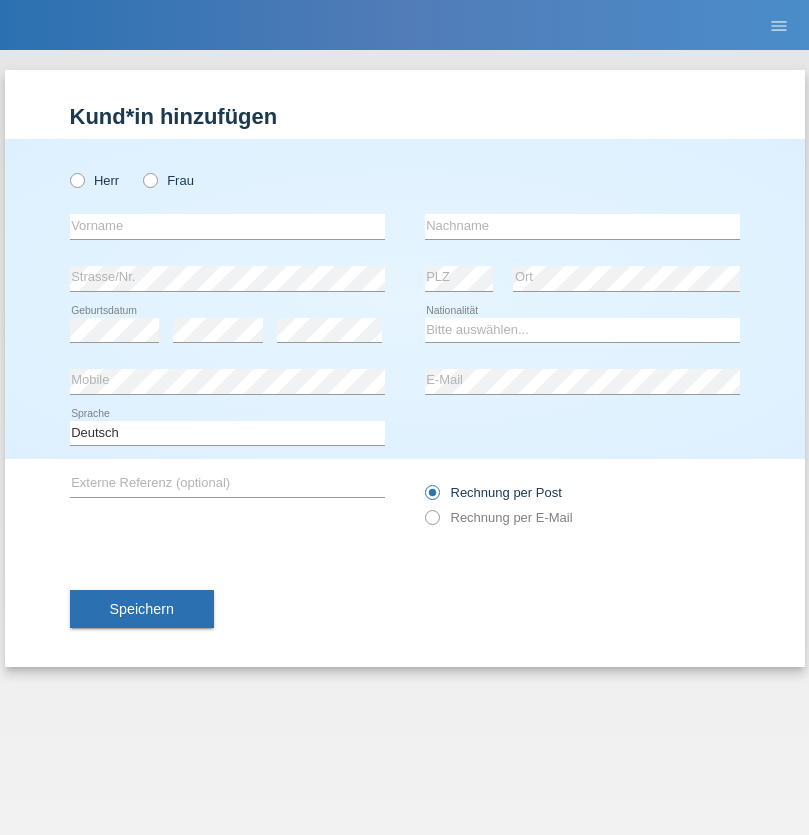 radio on "true" 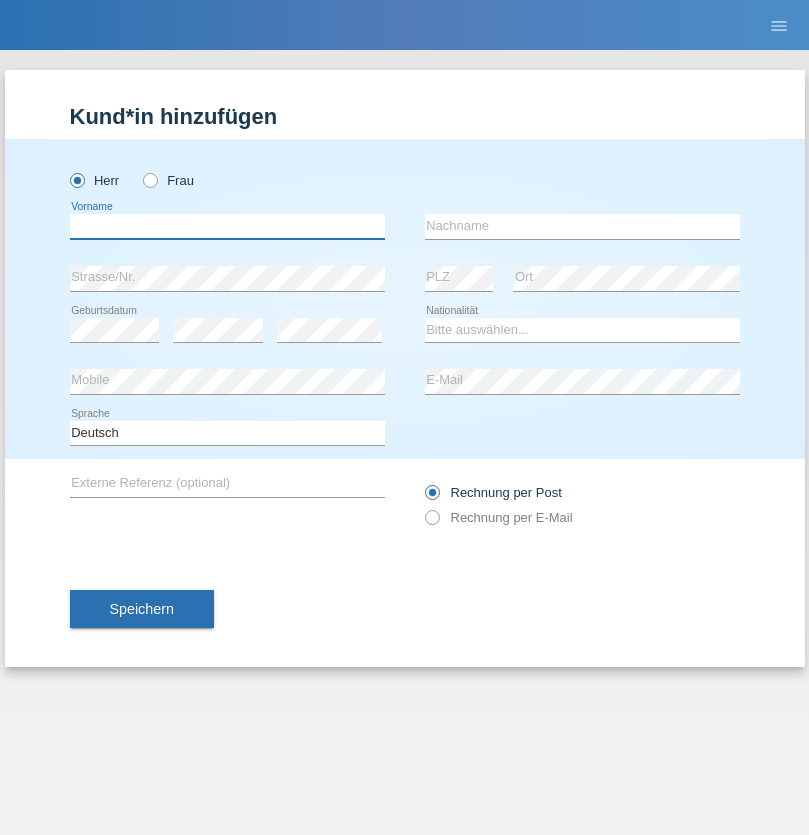 click at bounding box center (227, 226) 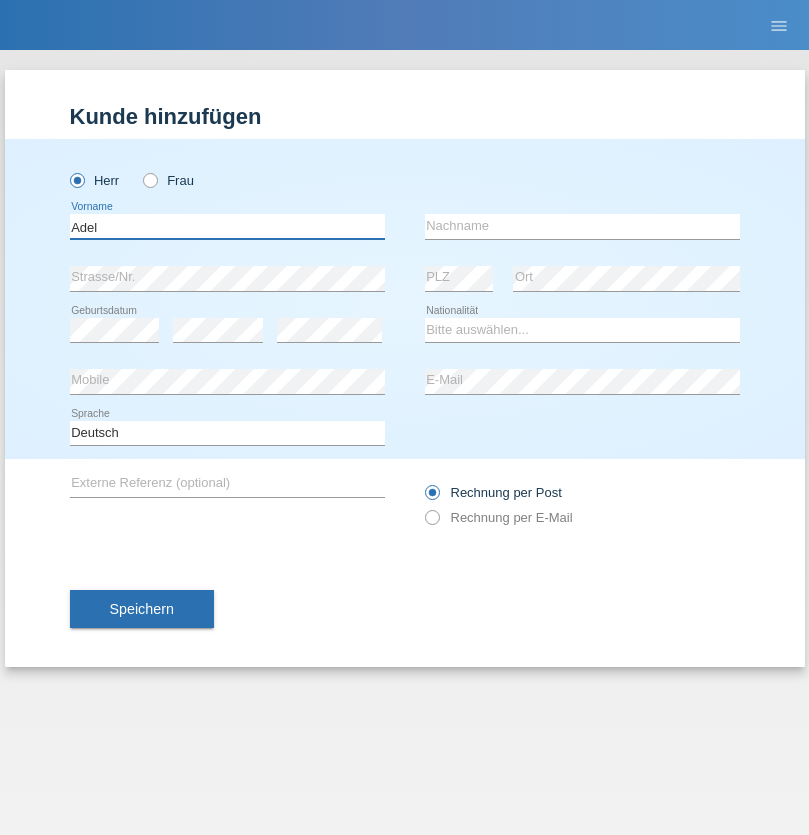 type on "Adel" 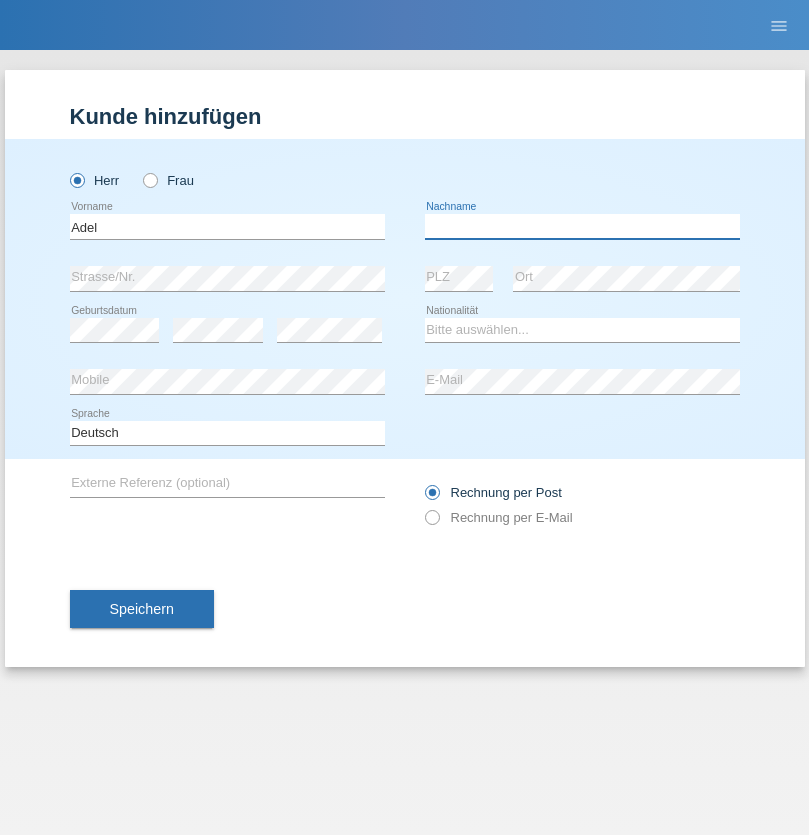 click at bounding box center (582, 226) 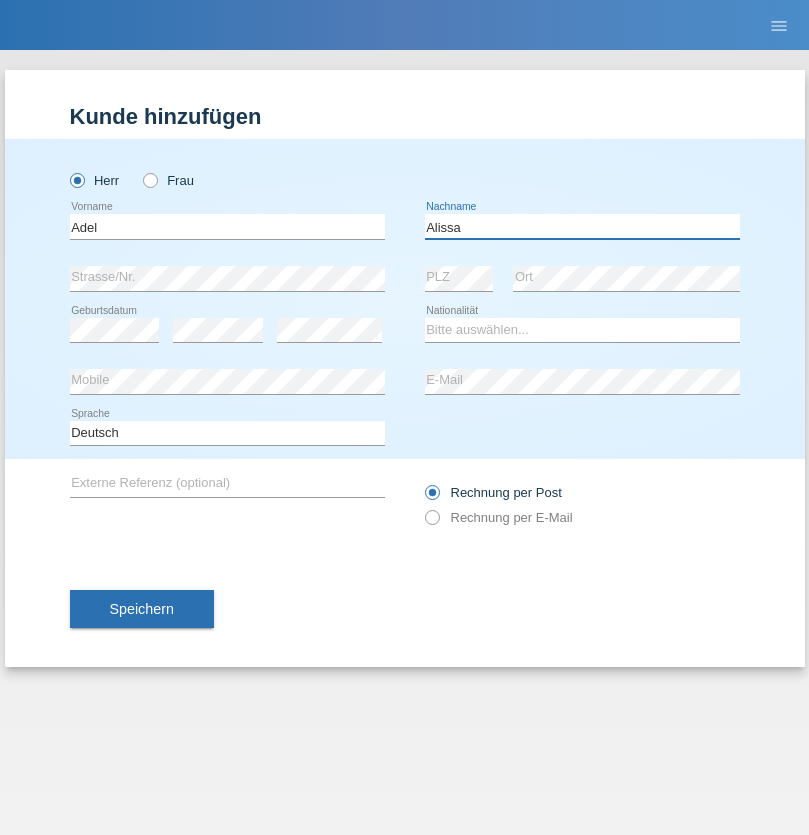 type on "Alissa" 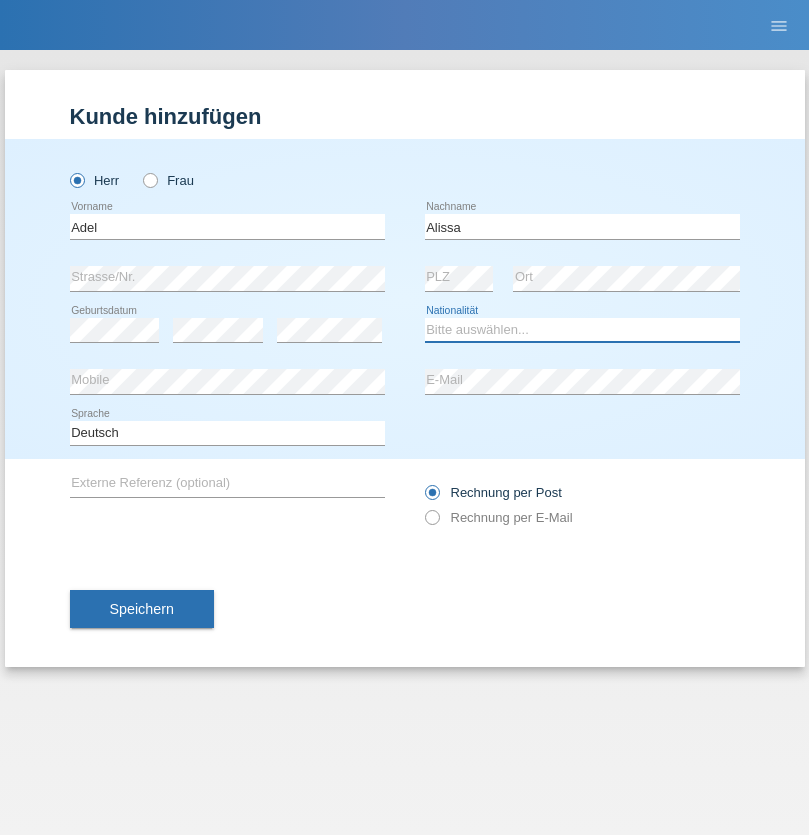 select on "SY" 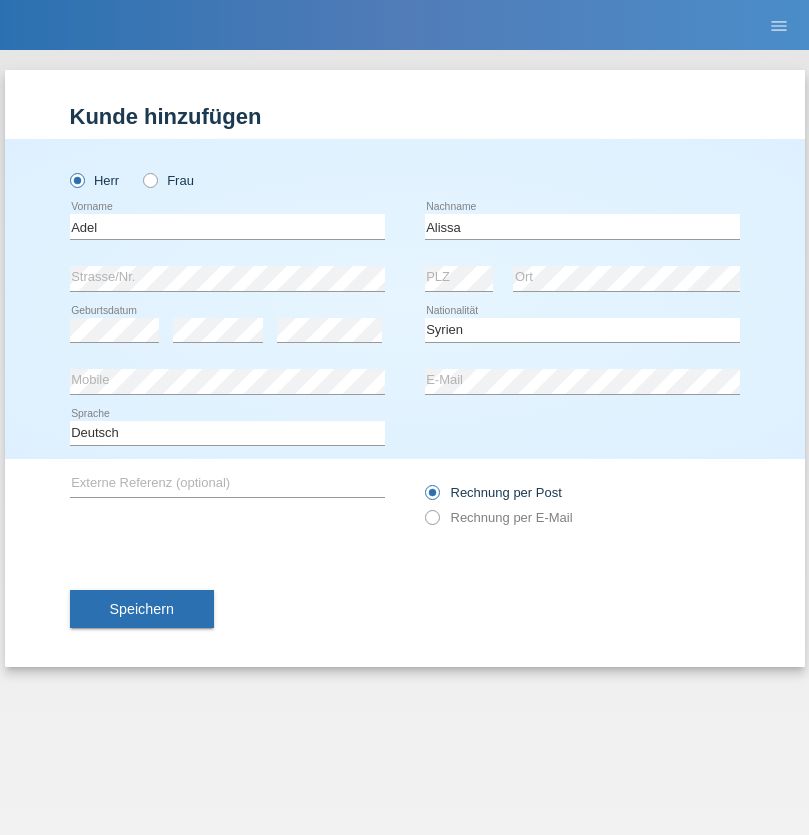 select on "C" 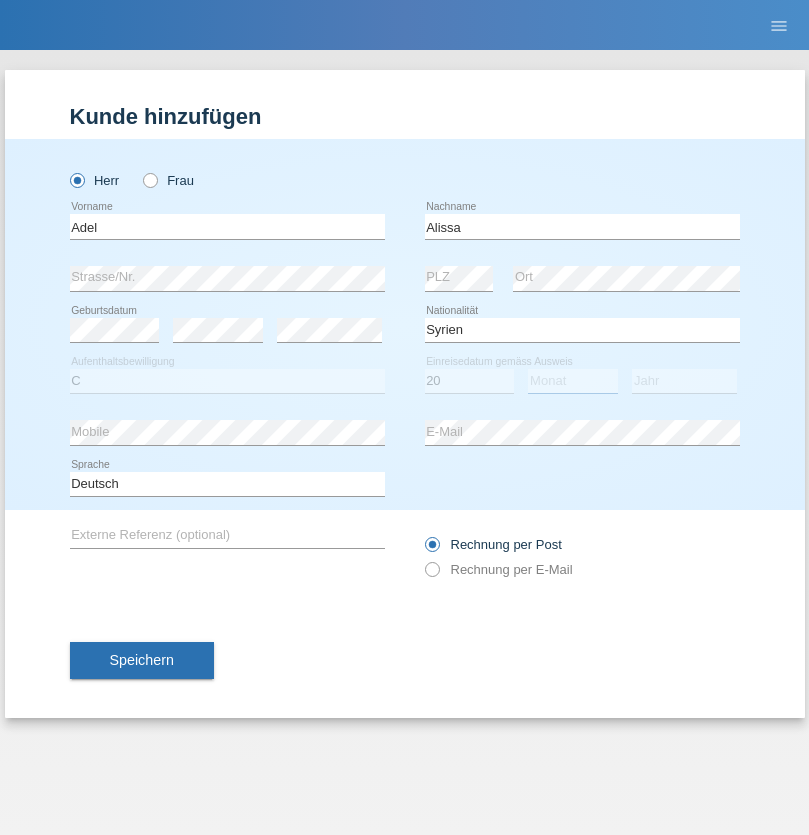 select on "09" 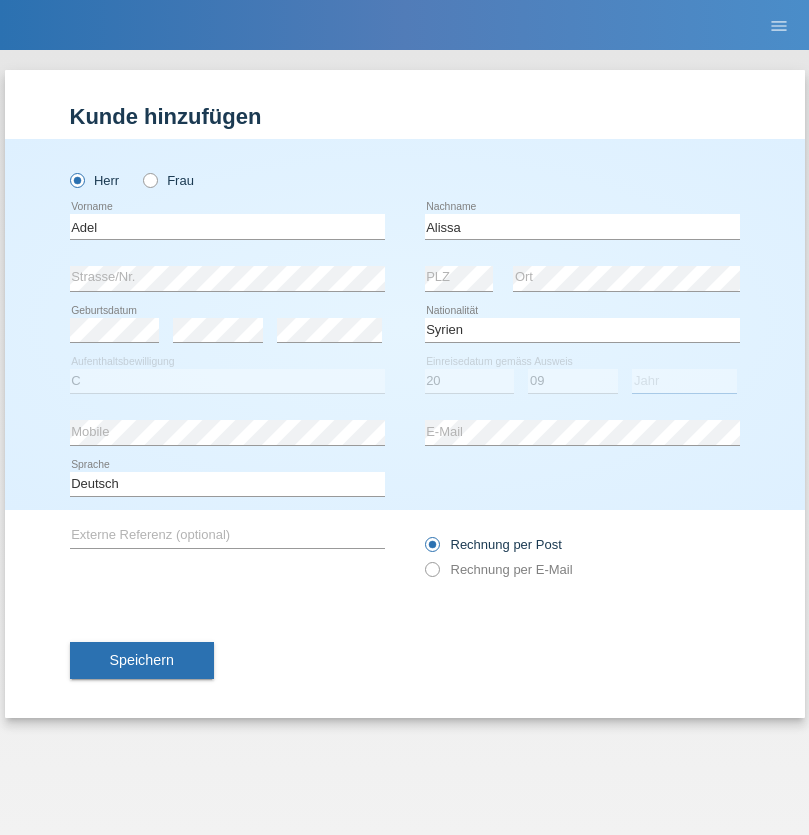 select on "2018" 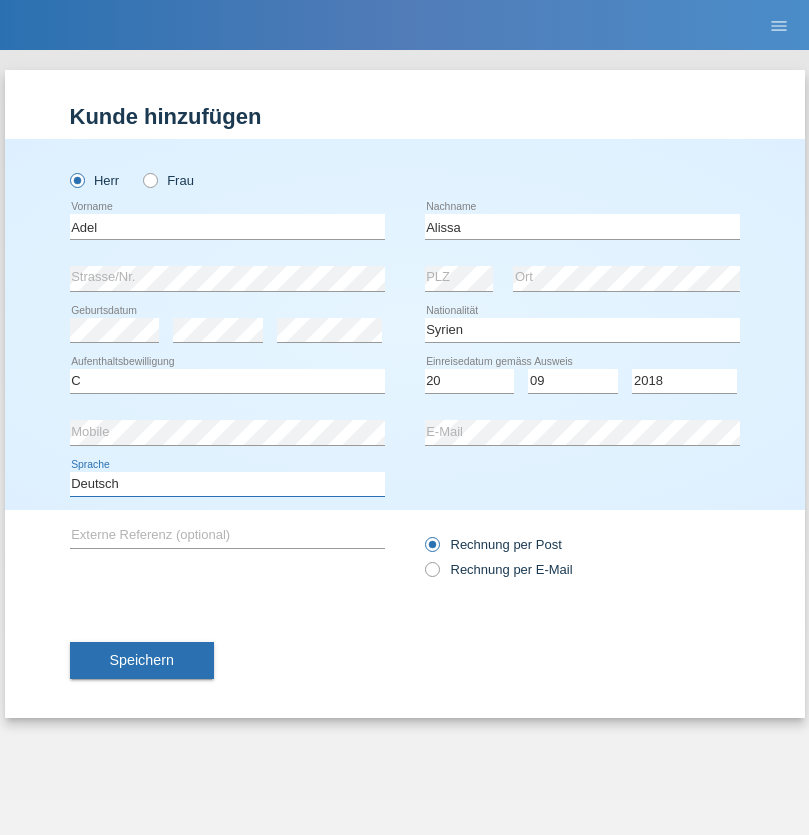 select on "en" 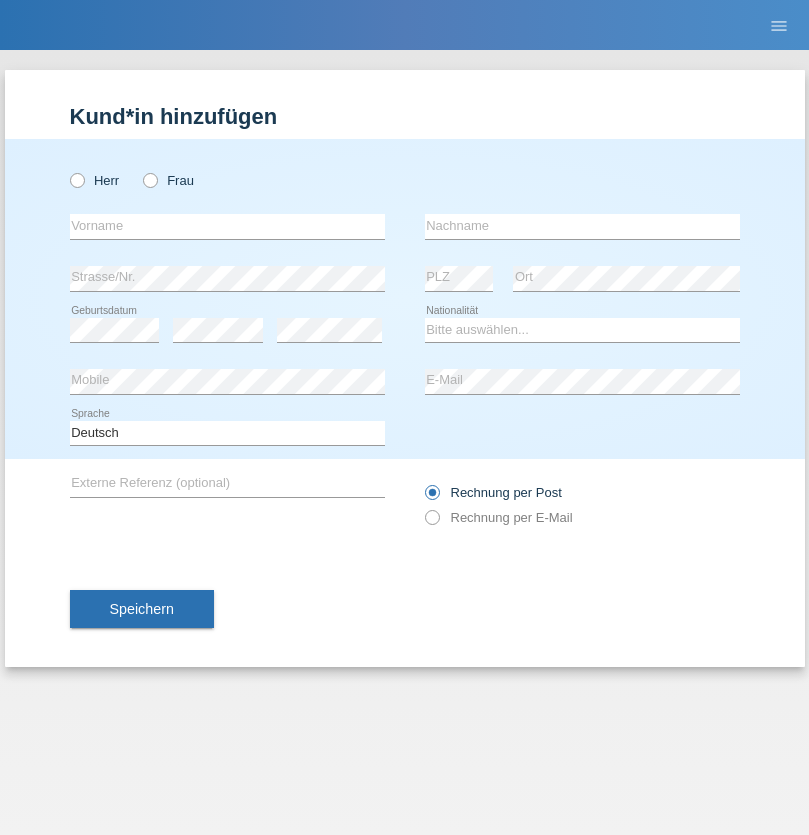scroll, scrollTop: 0, scrollLeft: 0, axis: both 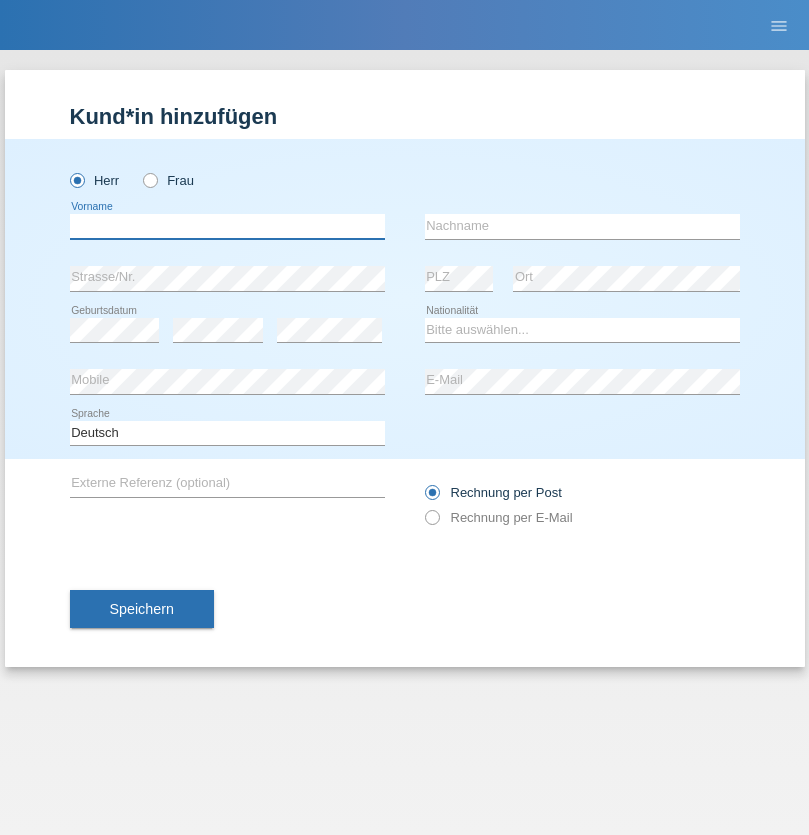 click at bounding box center [227, 226] 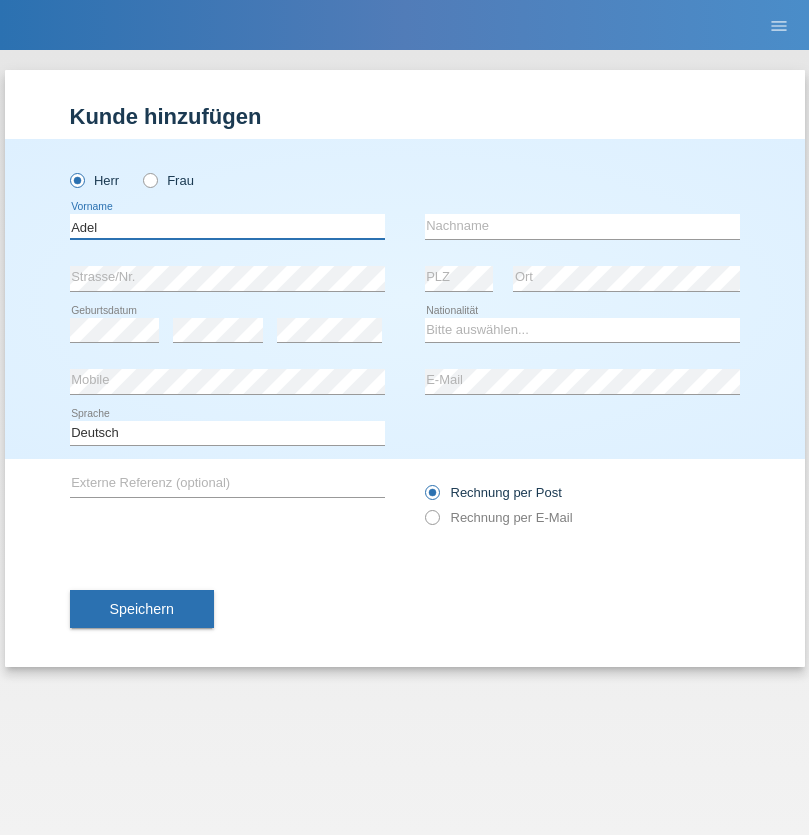 type on "Adel" 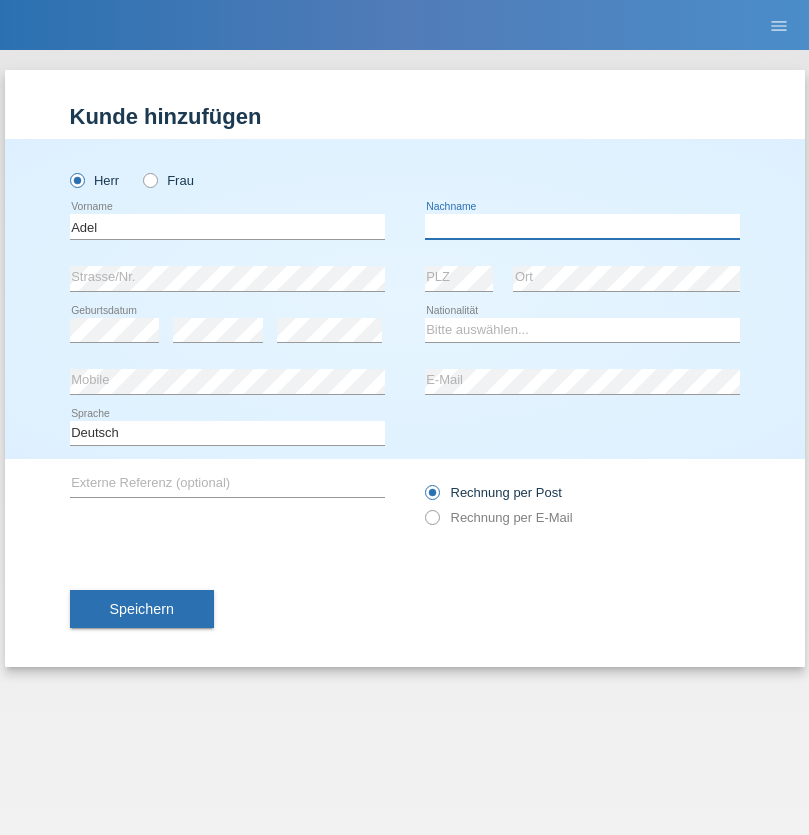 click at bounding box center [582, 226] 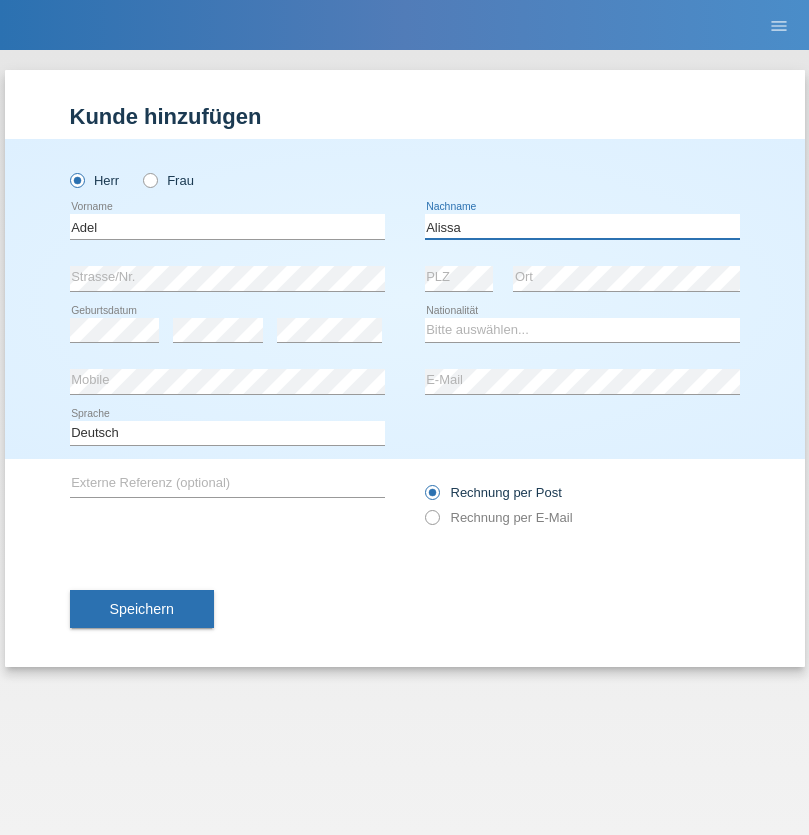 type on "Alissa" 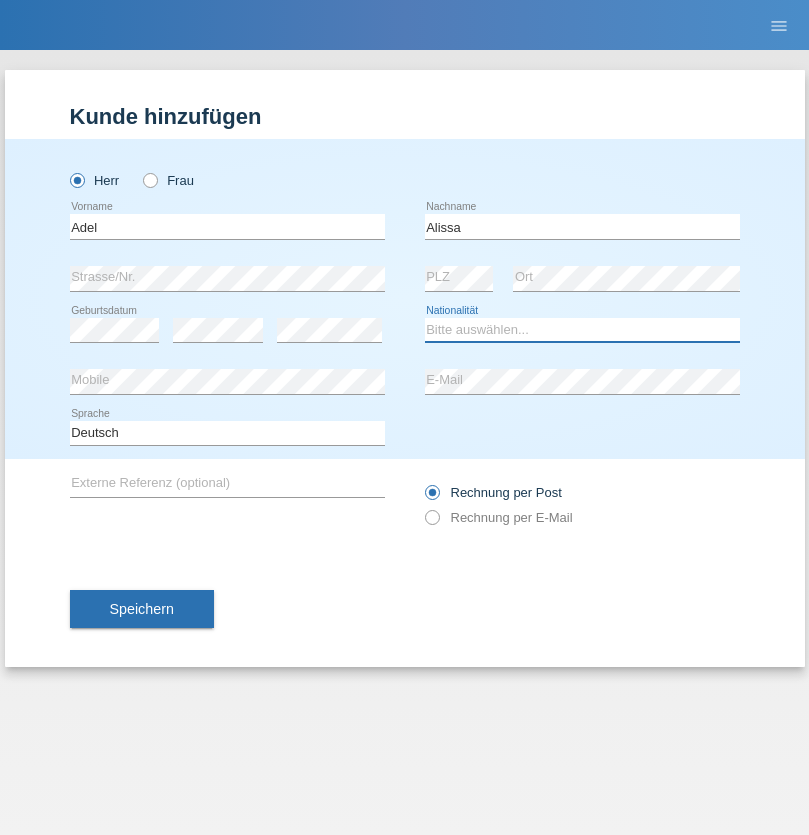 select on "SY" 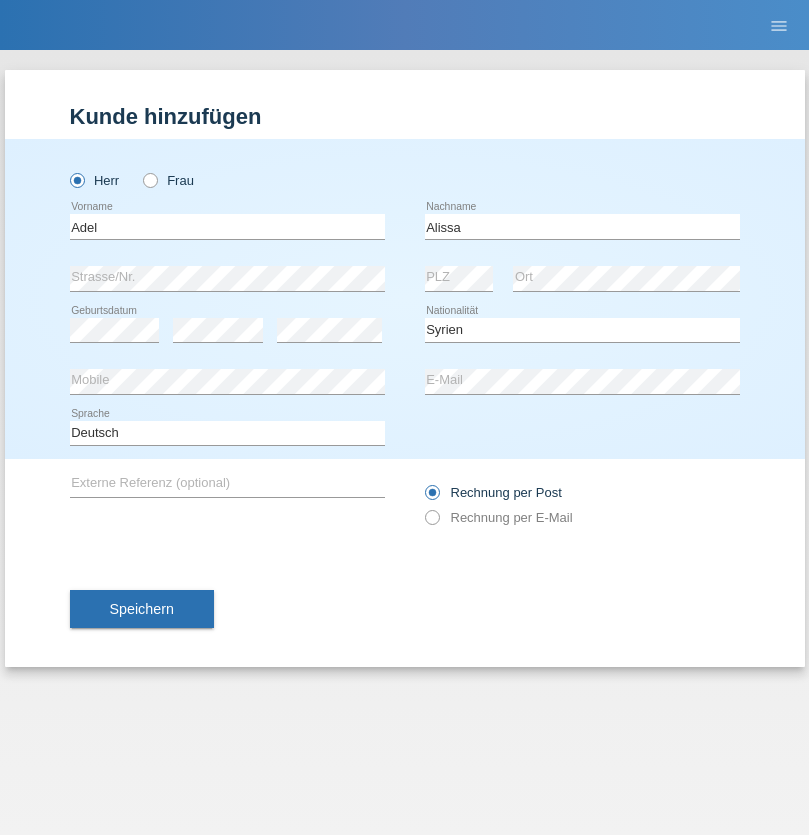 select on "C" 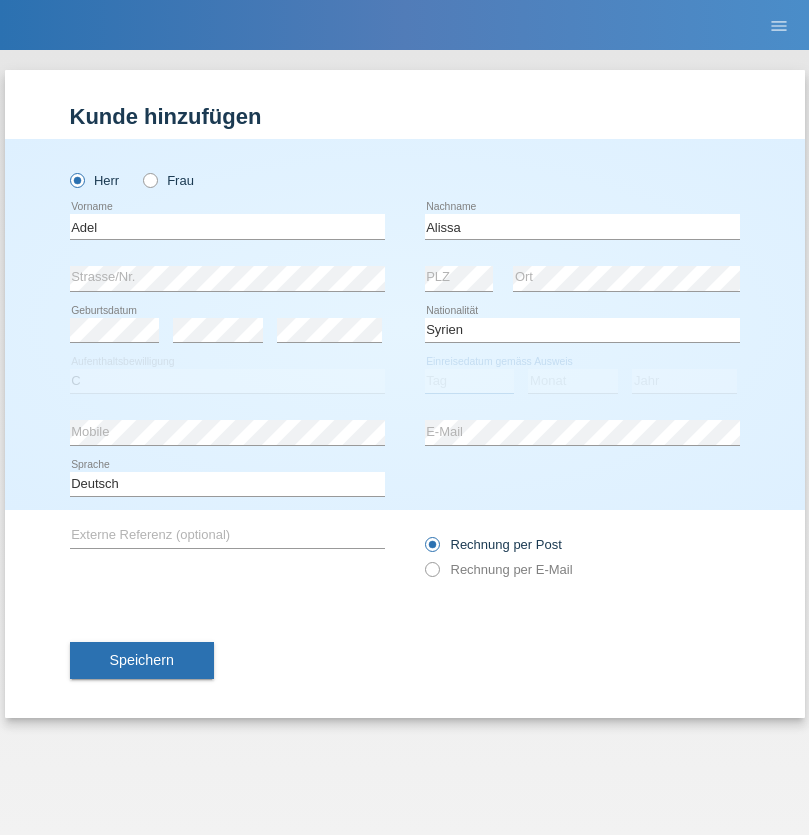 select on "20" 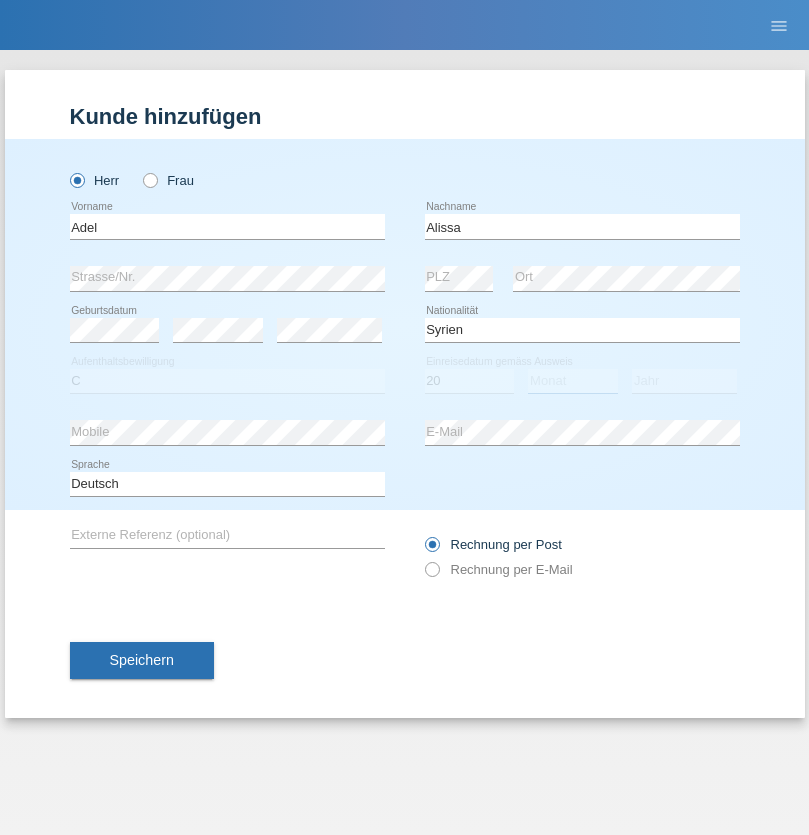 select on "09" 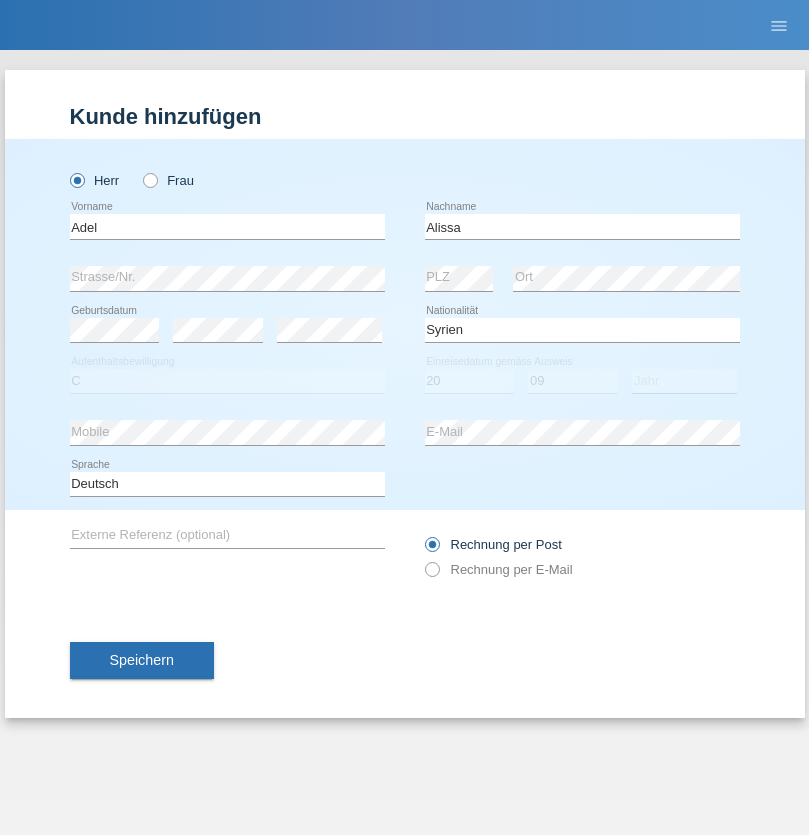 select on "2018" 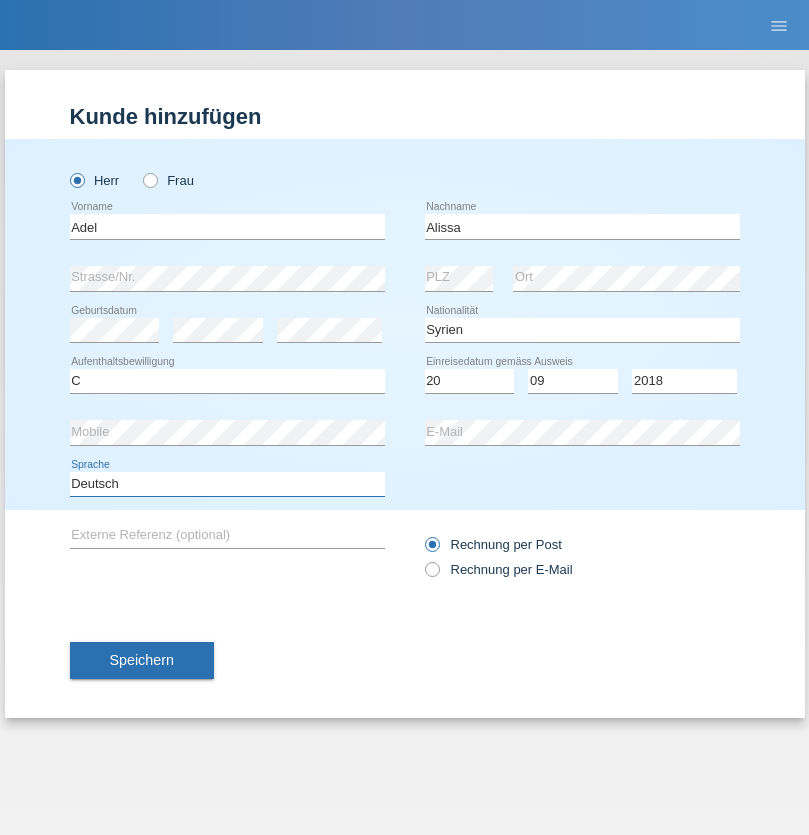 select on "en" 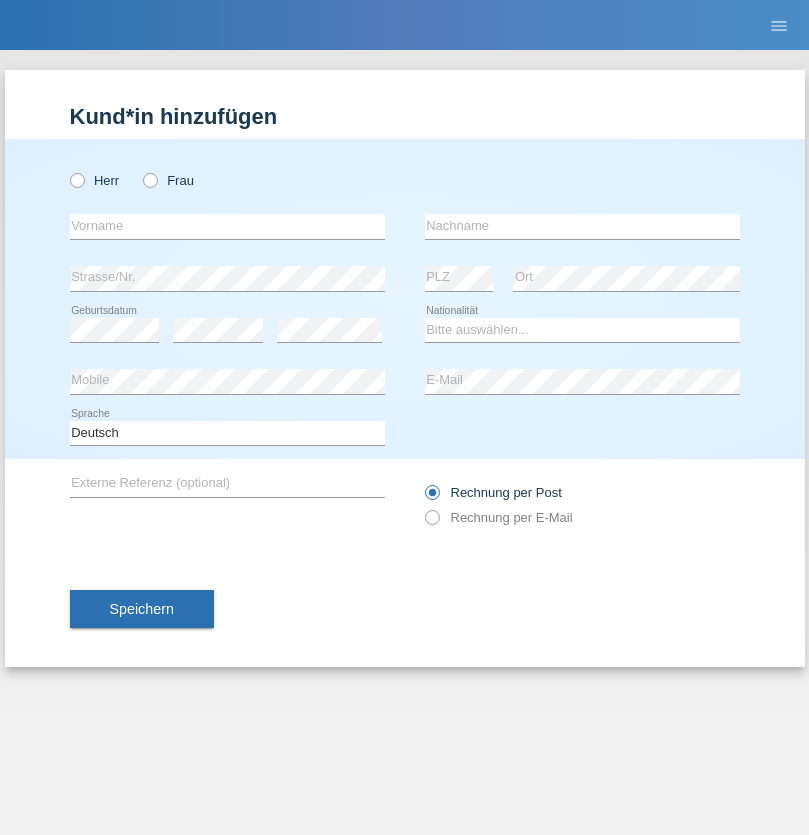 scroll, scrollTop: 0, scrollLeft: 0, axis: both 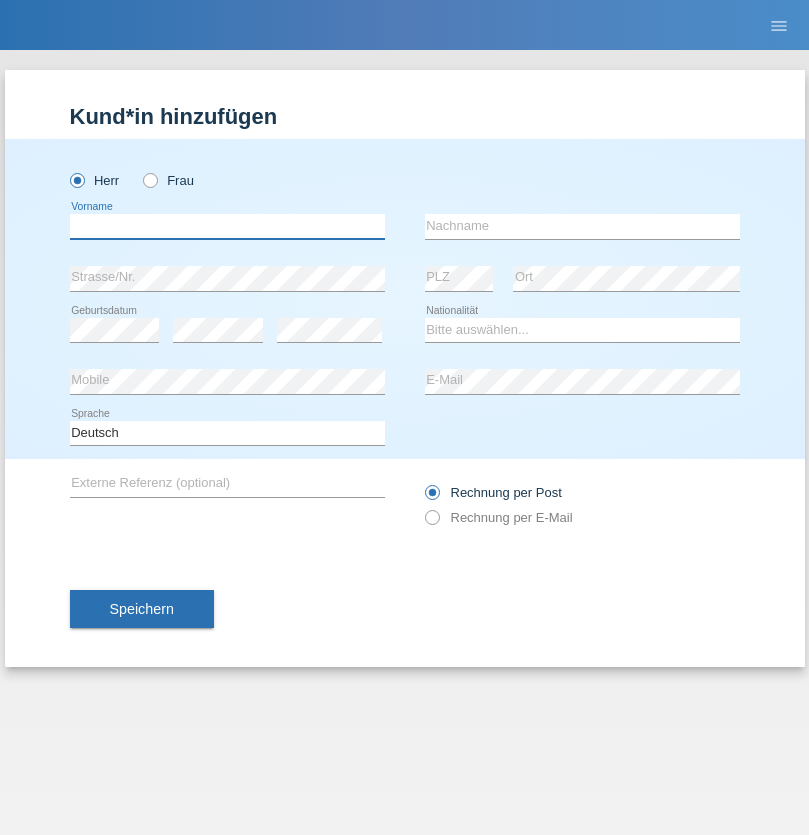 click at bounding box center [227, 226] 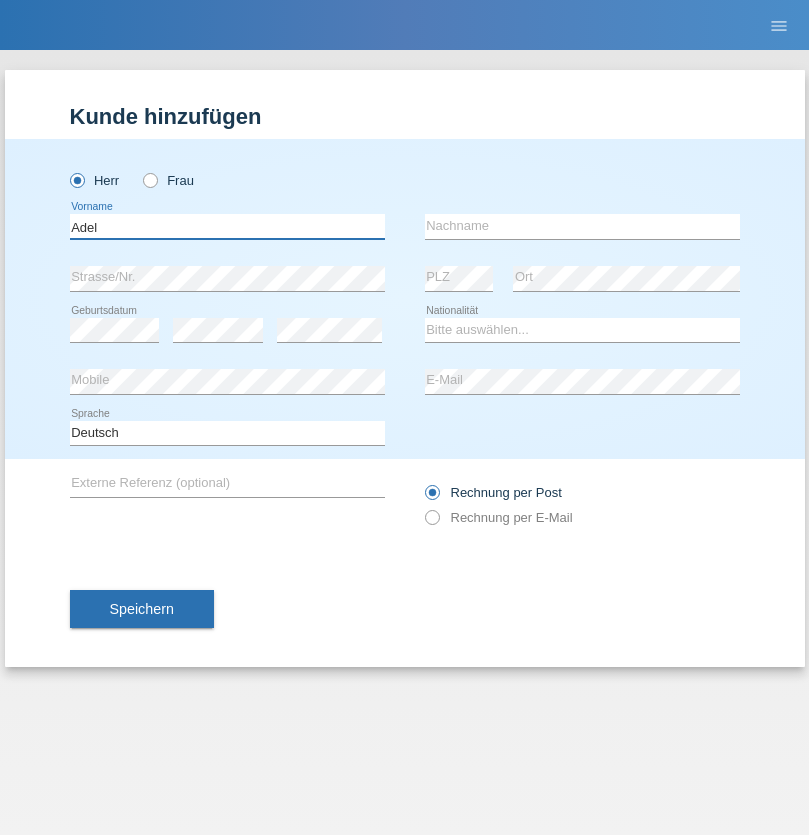 type on "Adel" 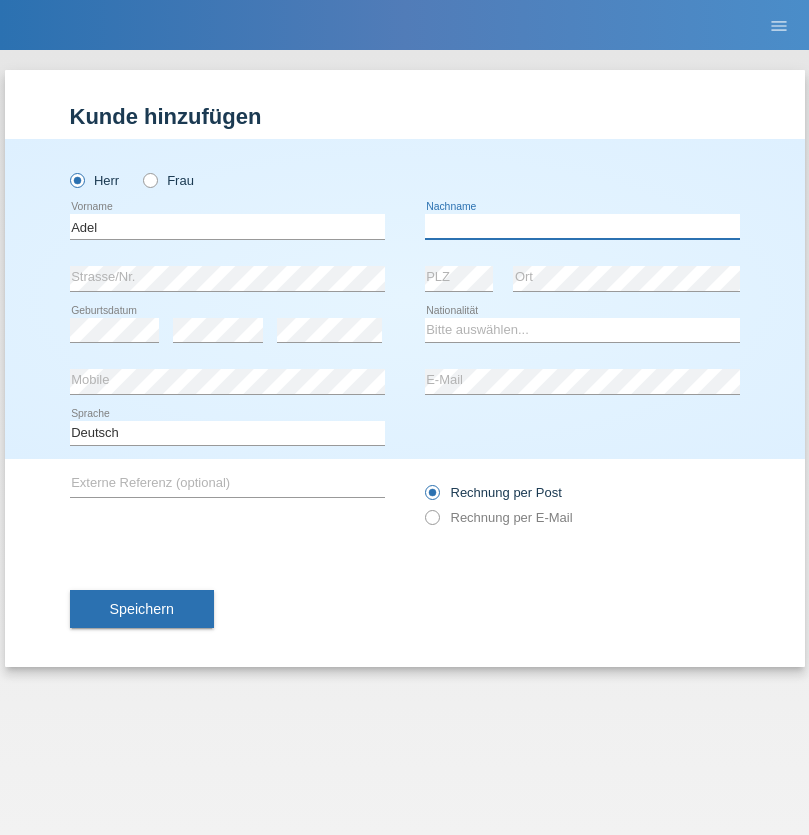 click at bounding box center [582, 226] 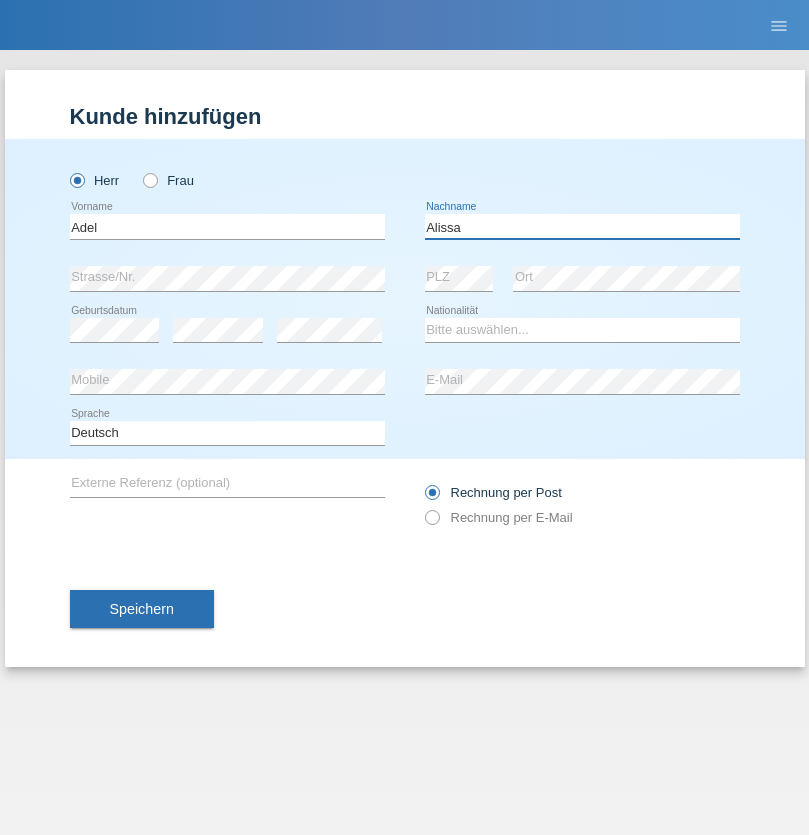 type on "Alissa" 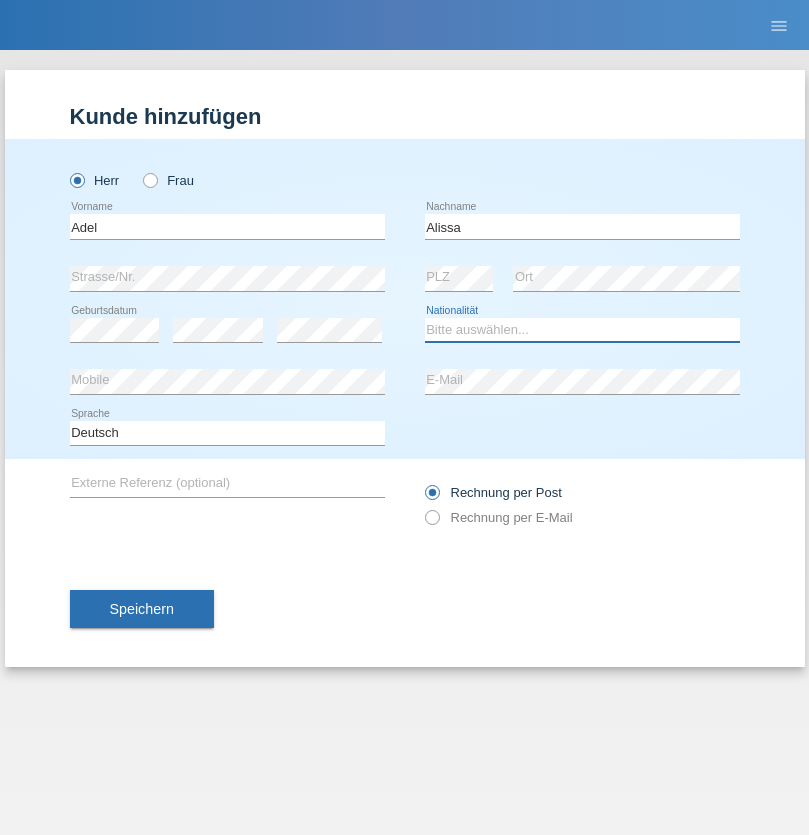 select on "SY" 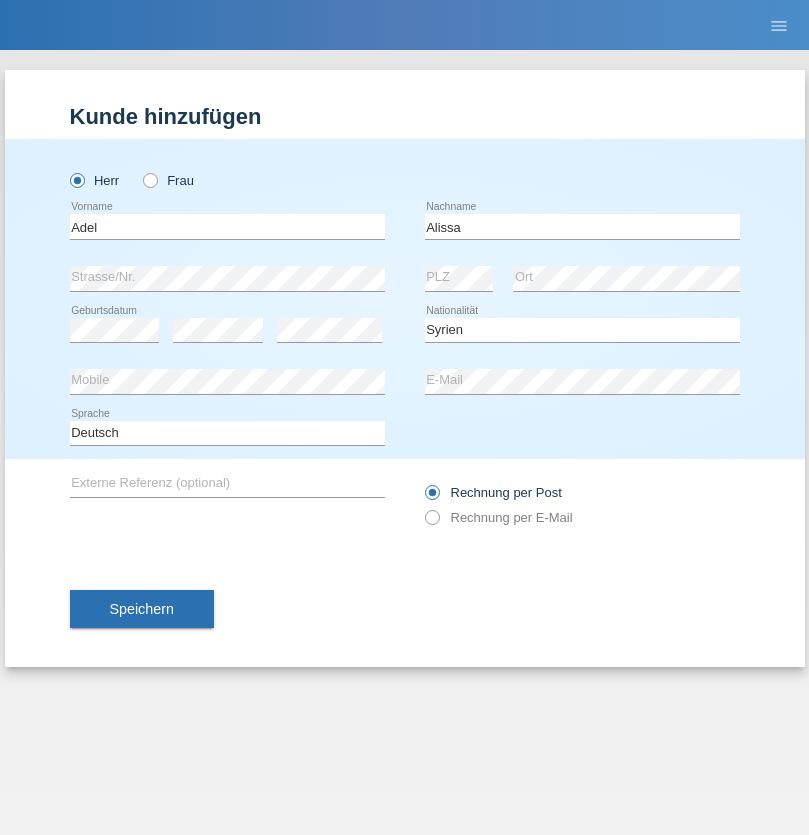 select on "C" 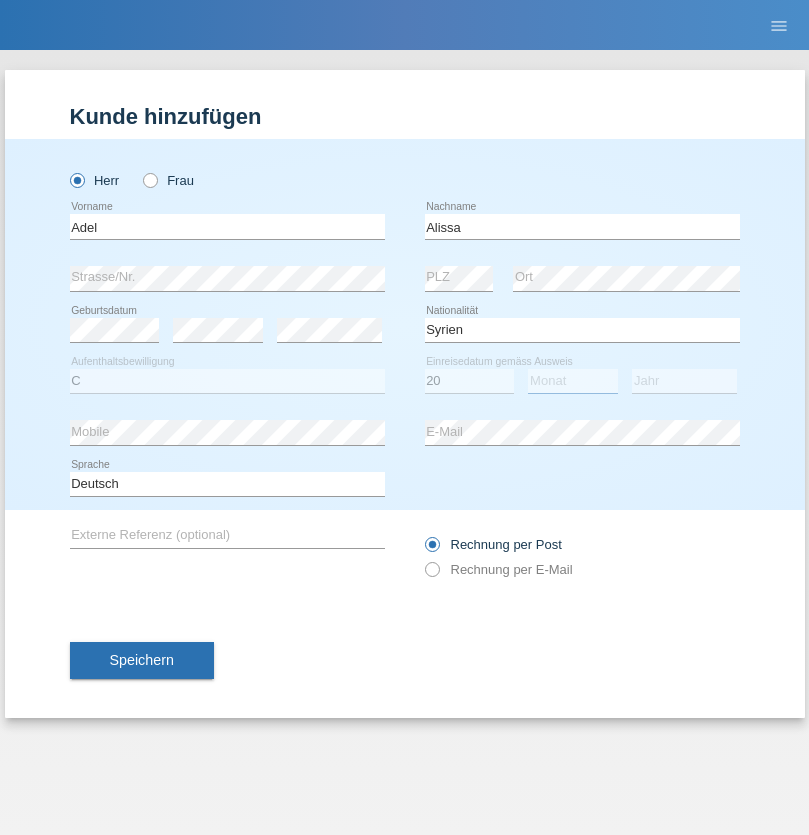 select on "09" 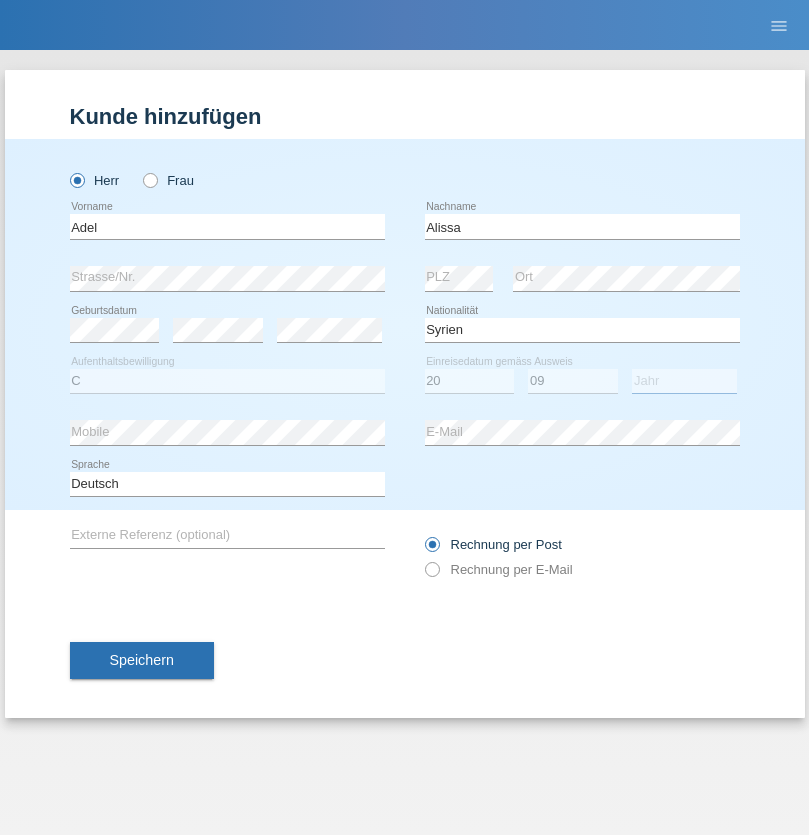 select on "2018" 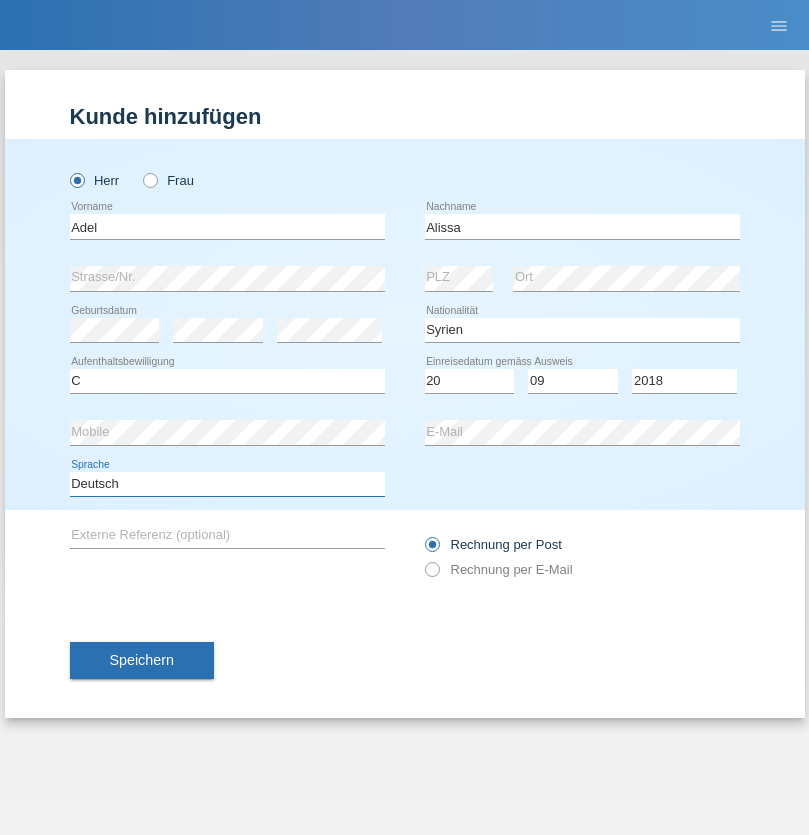 select on "en" 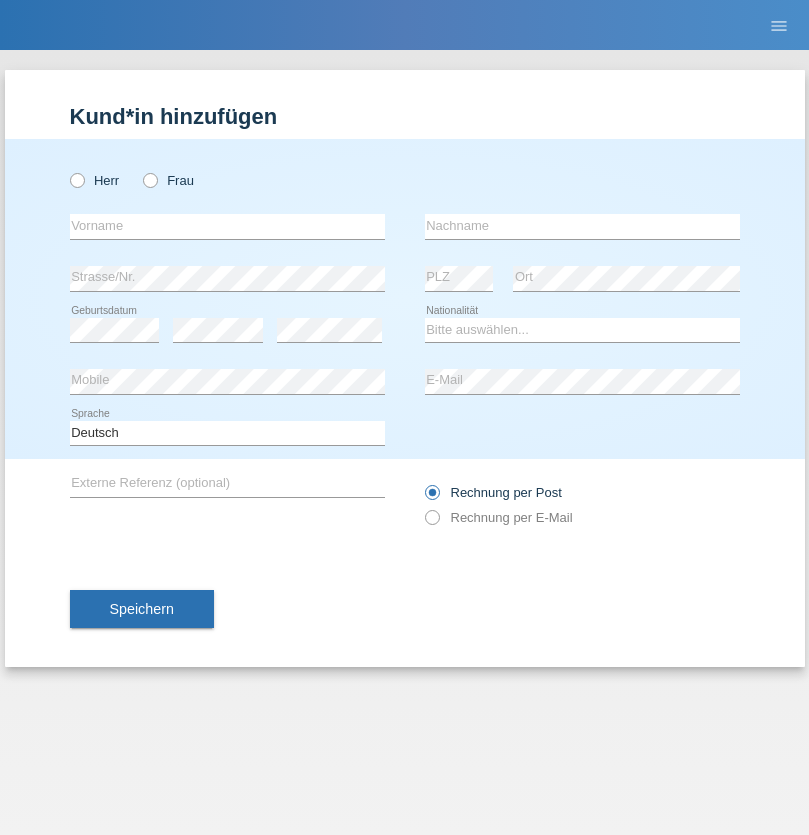 scroll, scrollTop: 0, scrollLeft: 0, axis: both 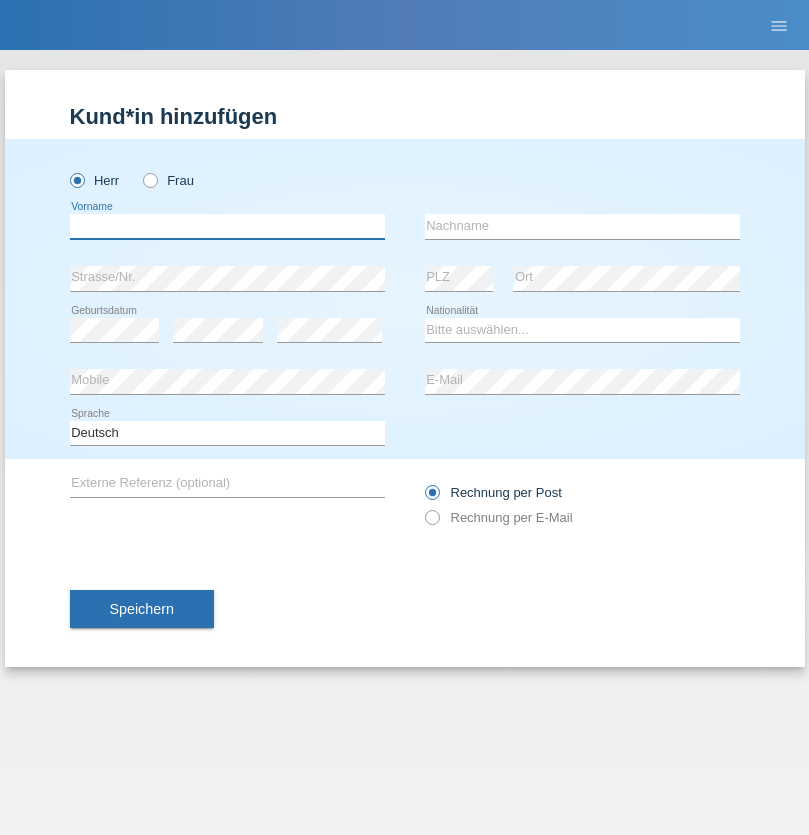 click at bounding box center (227, 226) 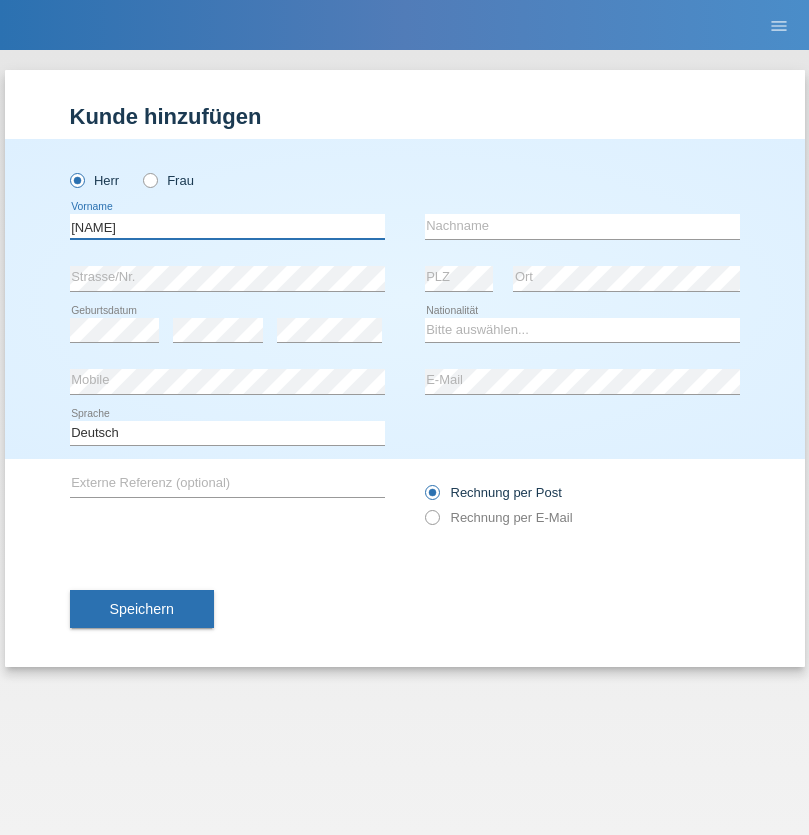 type on "[NAME]" 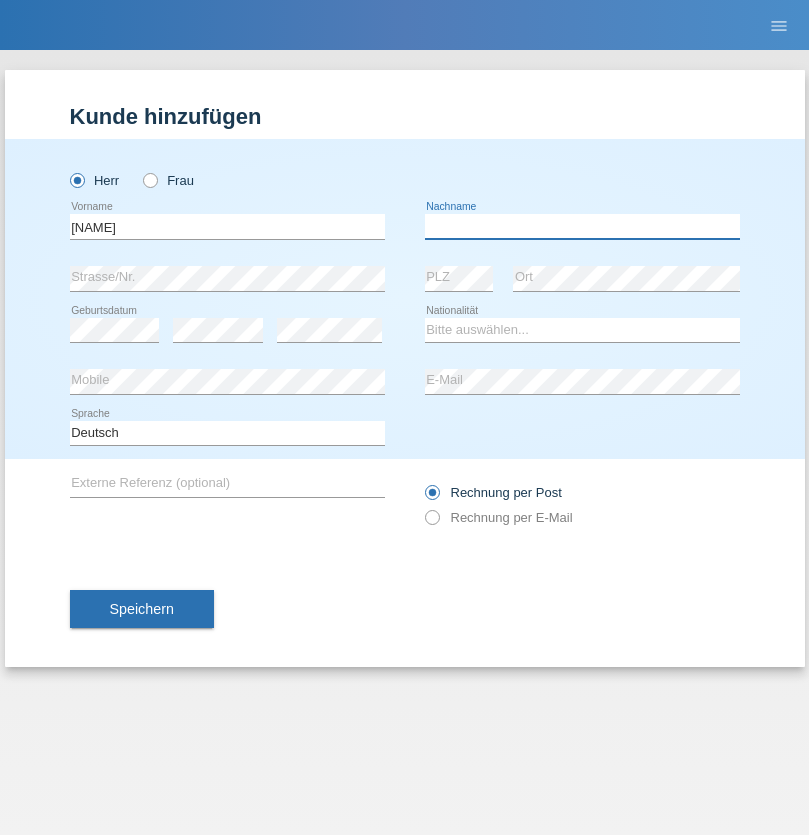 click at bounding box center [582, 226] 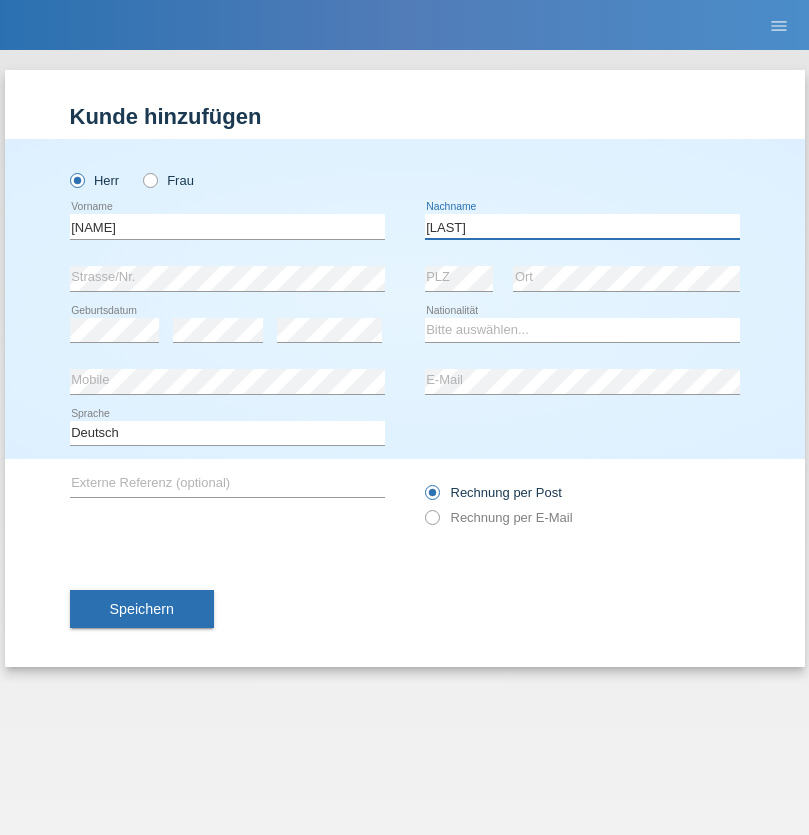 type on "[LAST]" 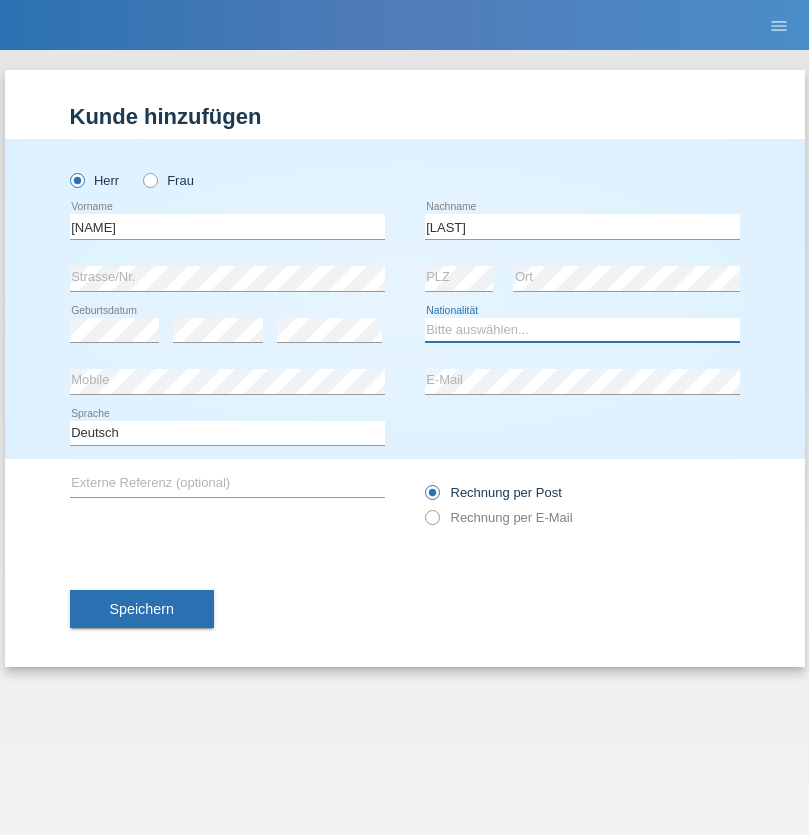 select on "CH" 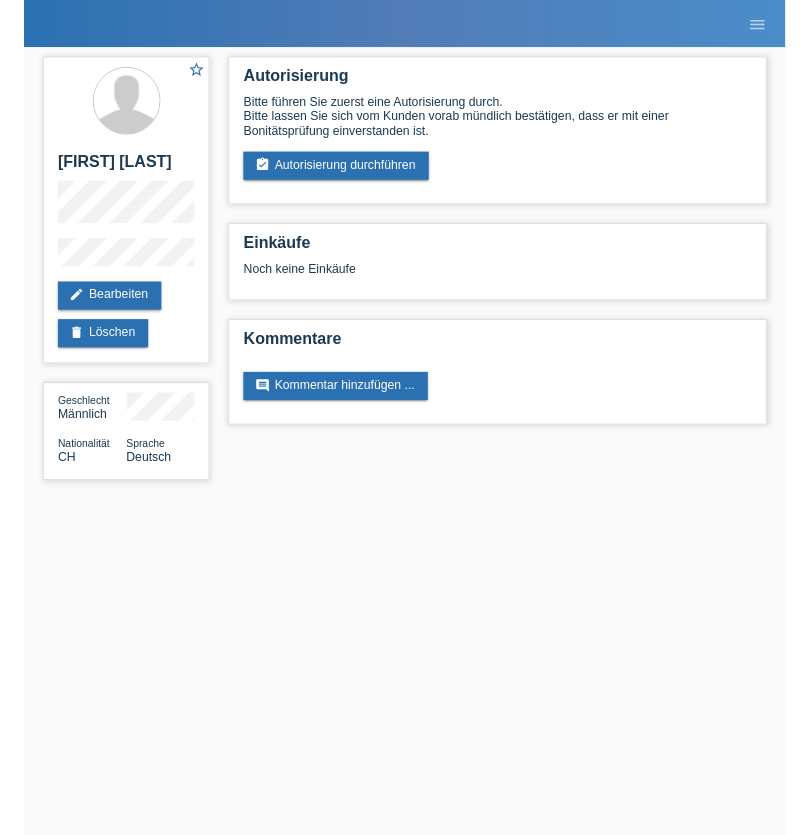 scroll, scrollTop: 0, scrollLeft: 0, axis: both 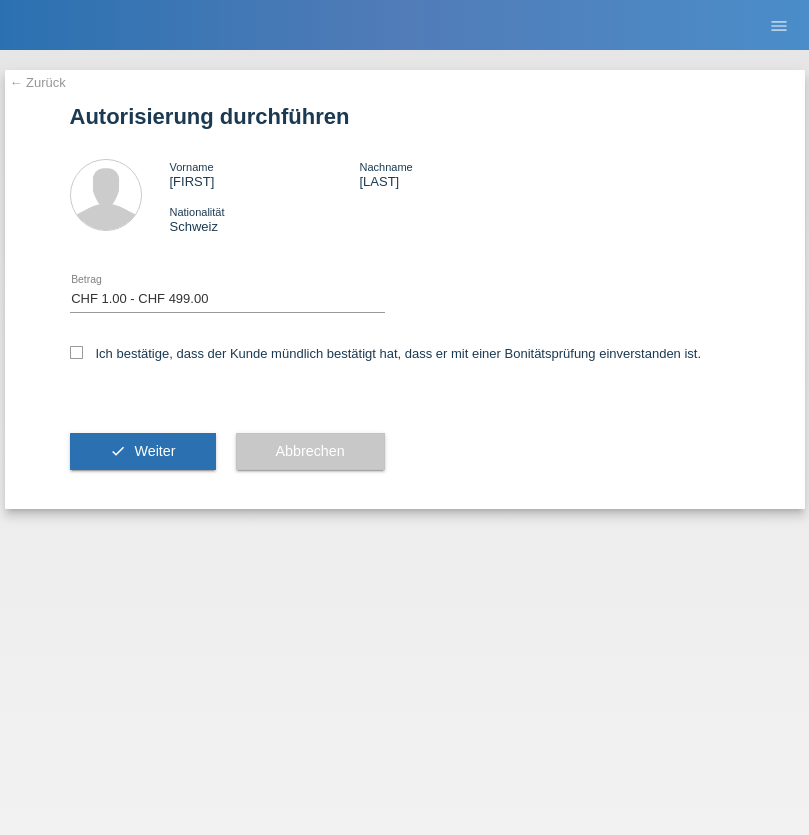 select on "1" 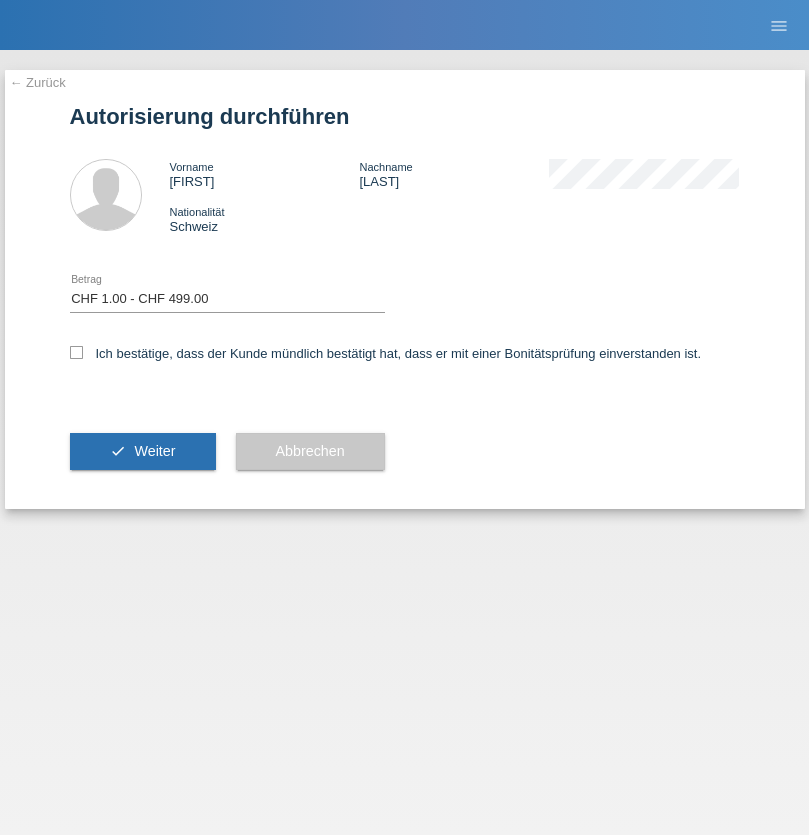 checkbox on "true" 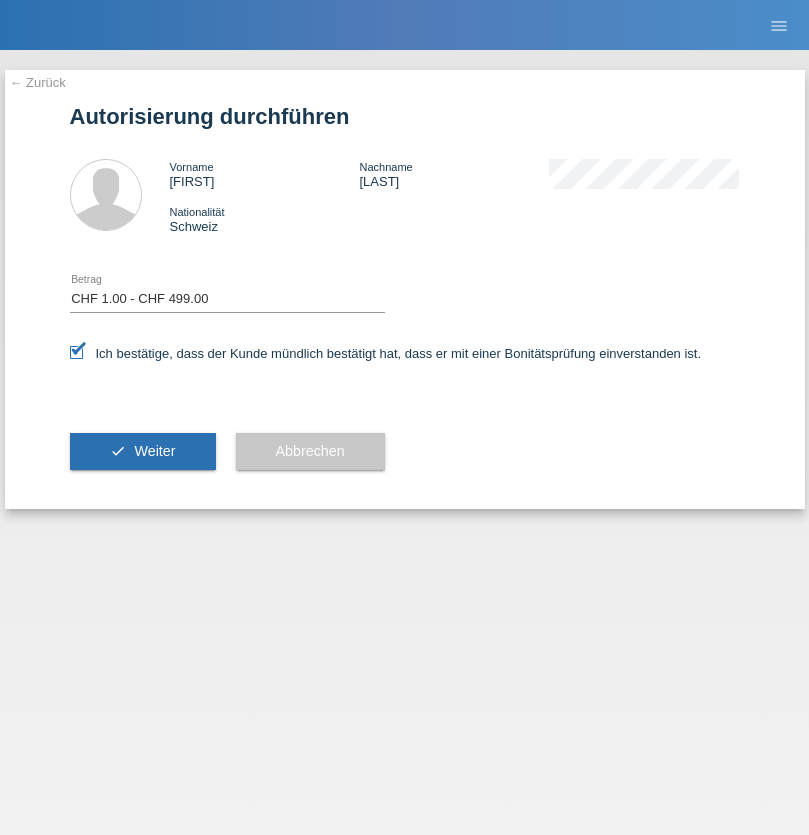 scroll, scrollTop: 0, scrollLeft: 0, axis: both 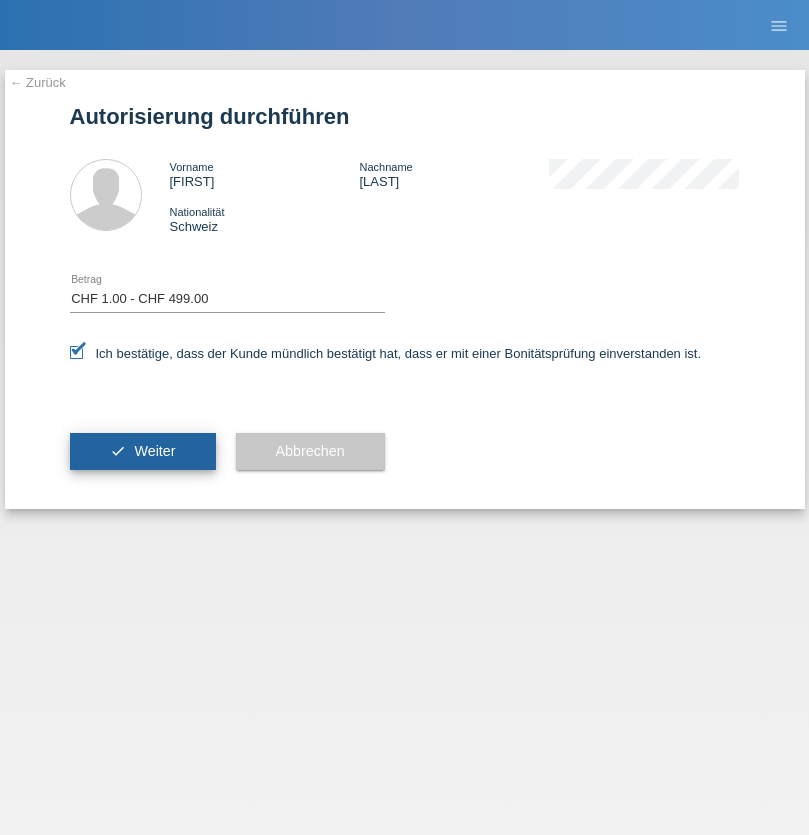 click on "Weiter" at bounding box center [154, 451] 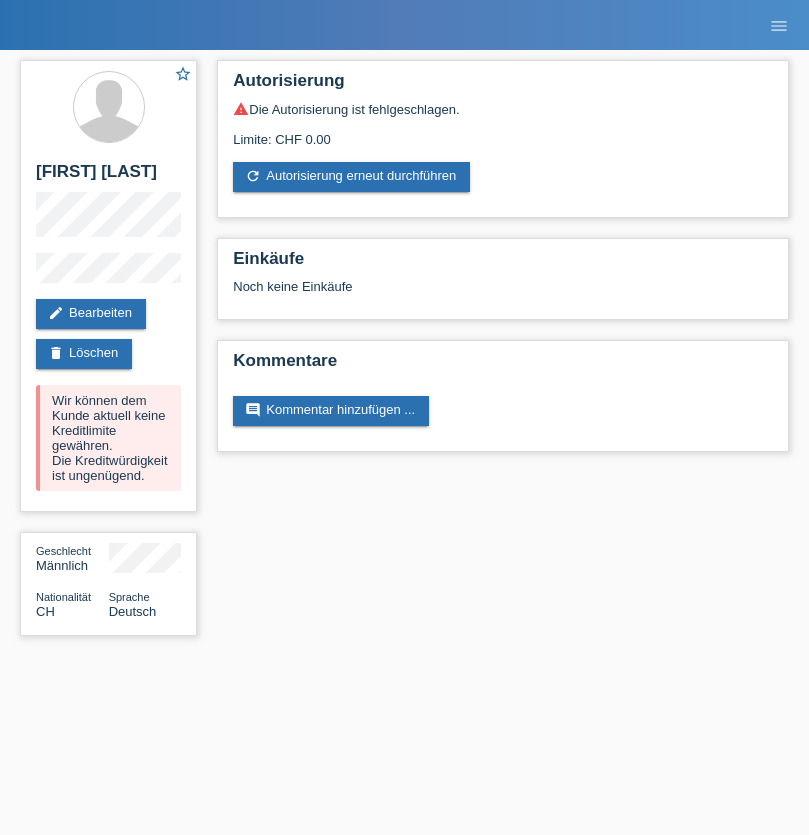 scroll, scrollTop: 0, scrollLeft: 0, axis: both 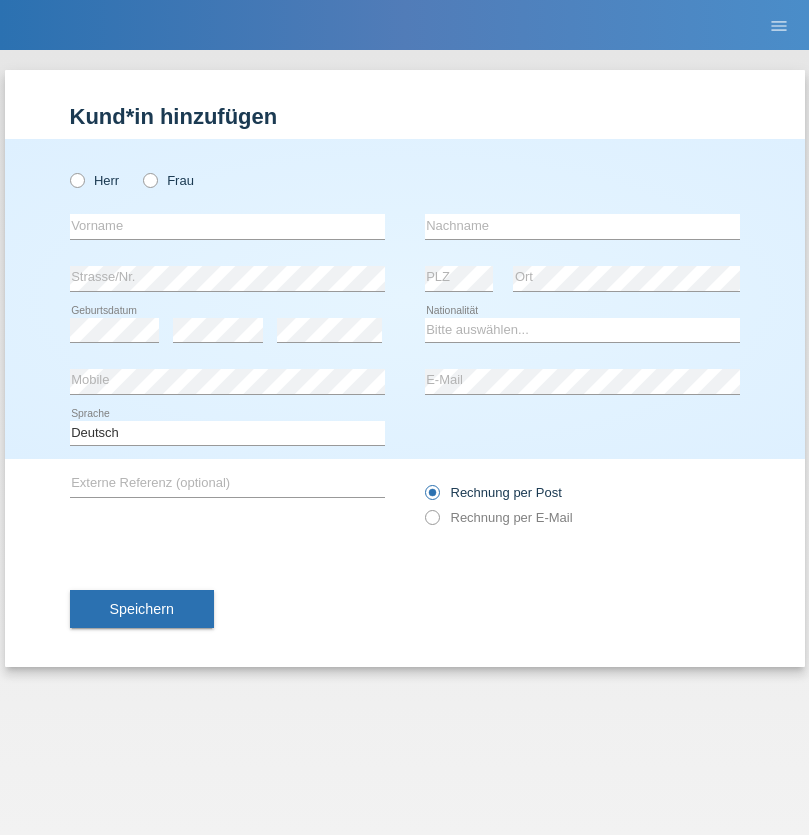 radio on "true" 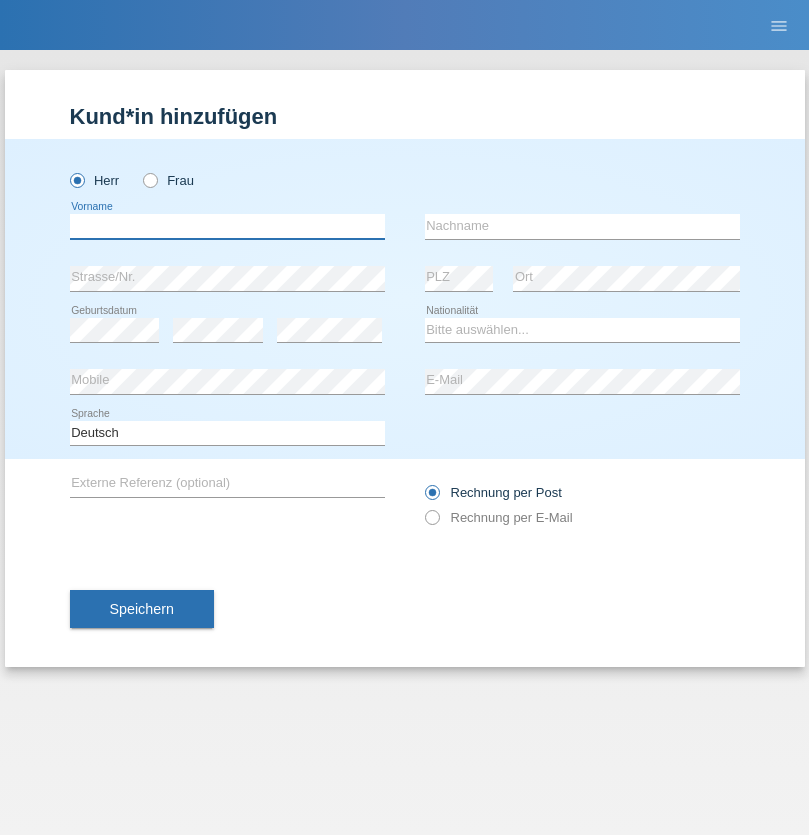 click at bounding box center (227, 226) 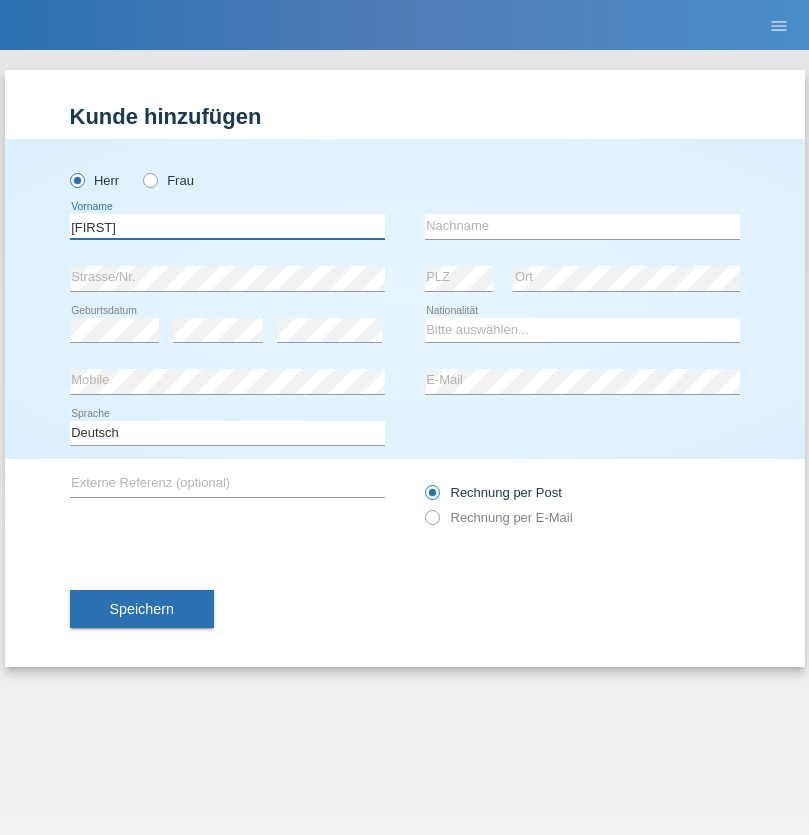 type on "Vincenzo" 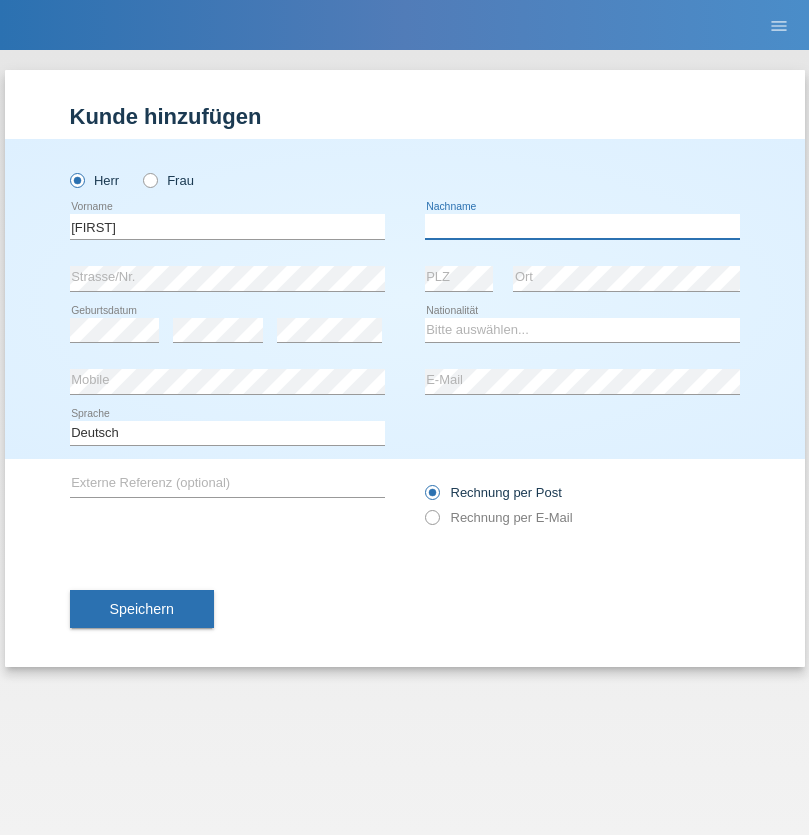 click at bounding box center [582, 226] 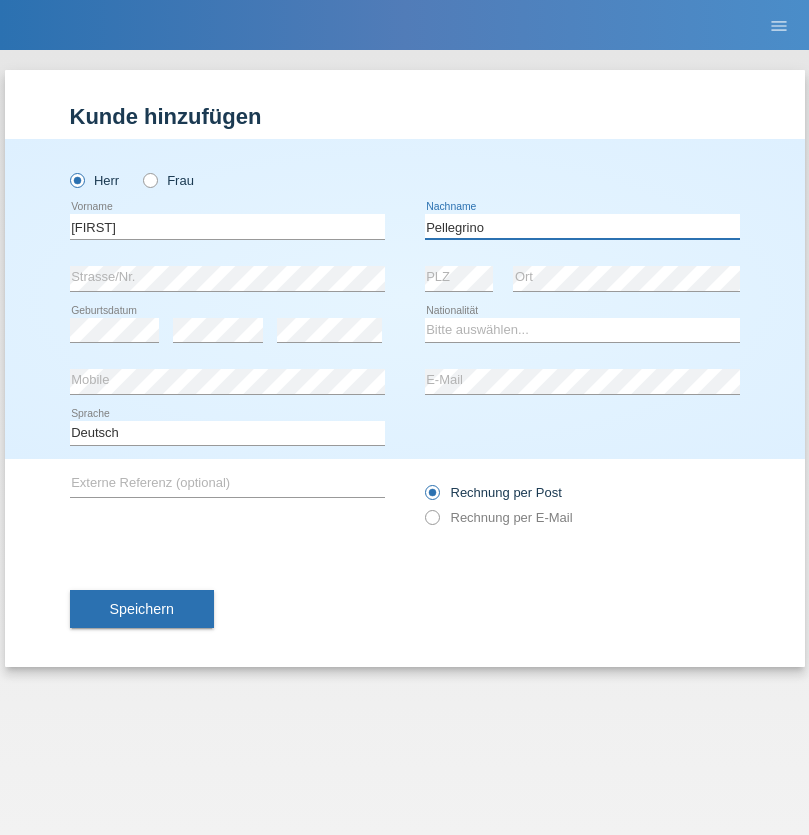 type on "Pellegrino" 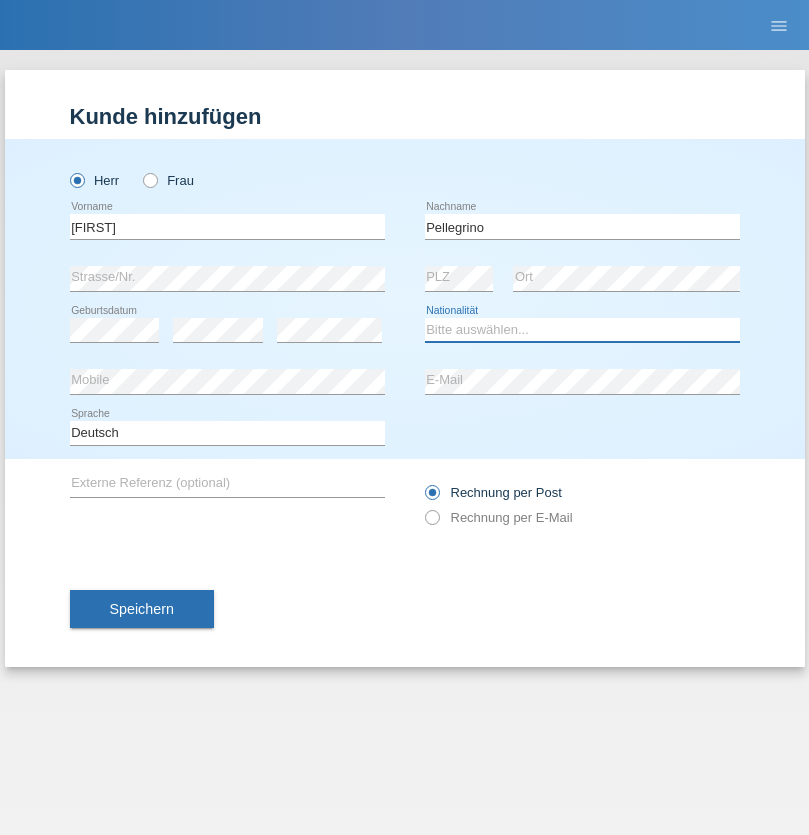 select on "IT" 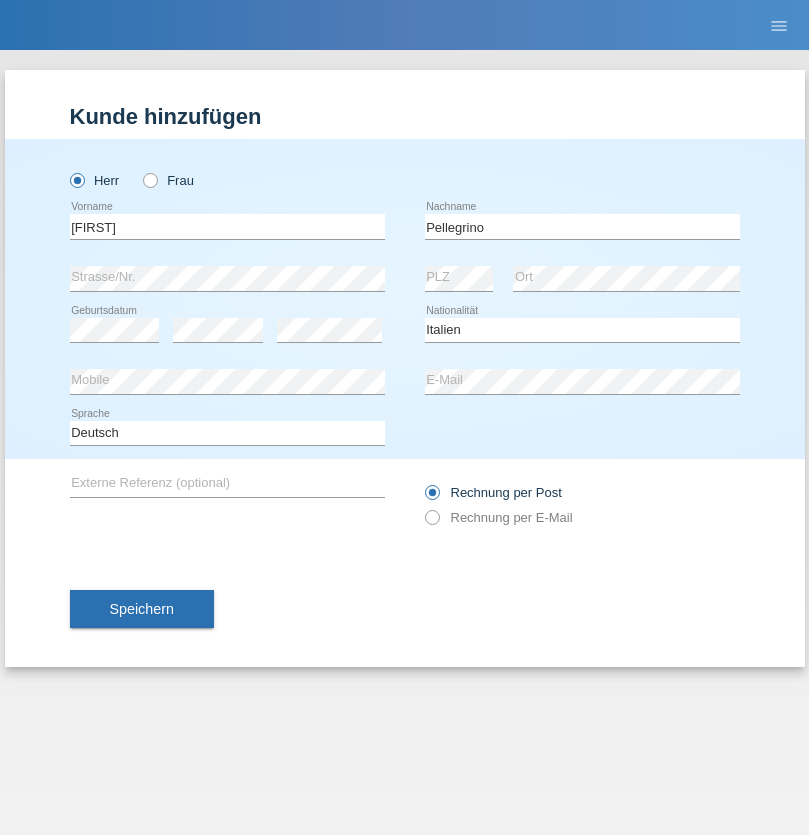 select on "C" 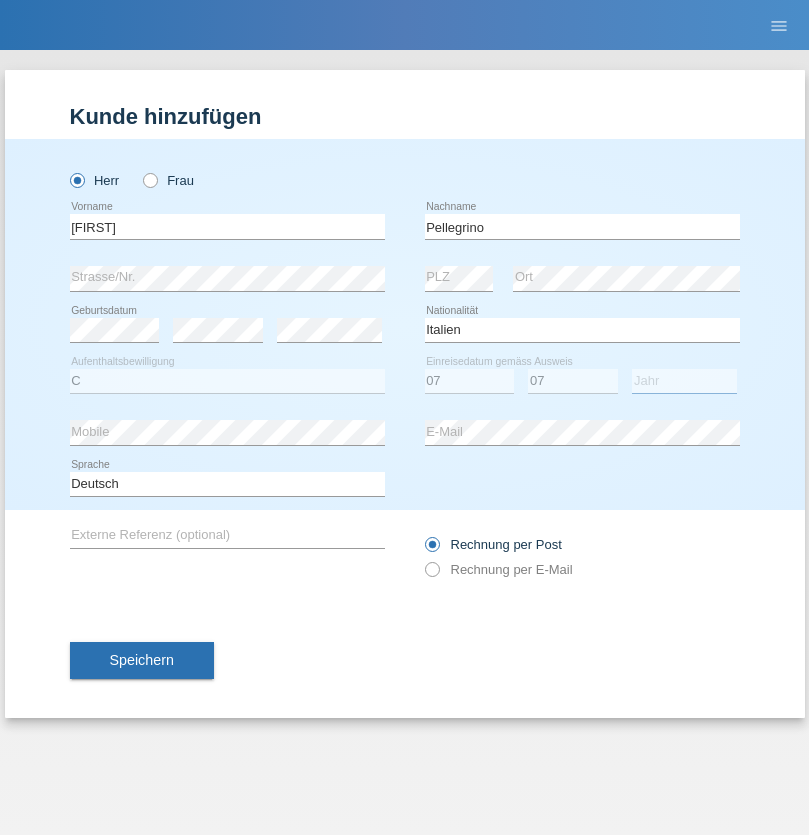 select on "2021" 